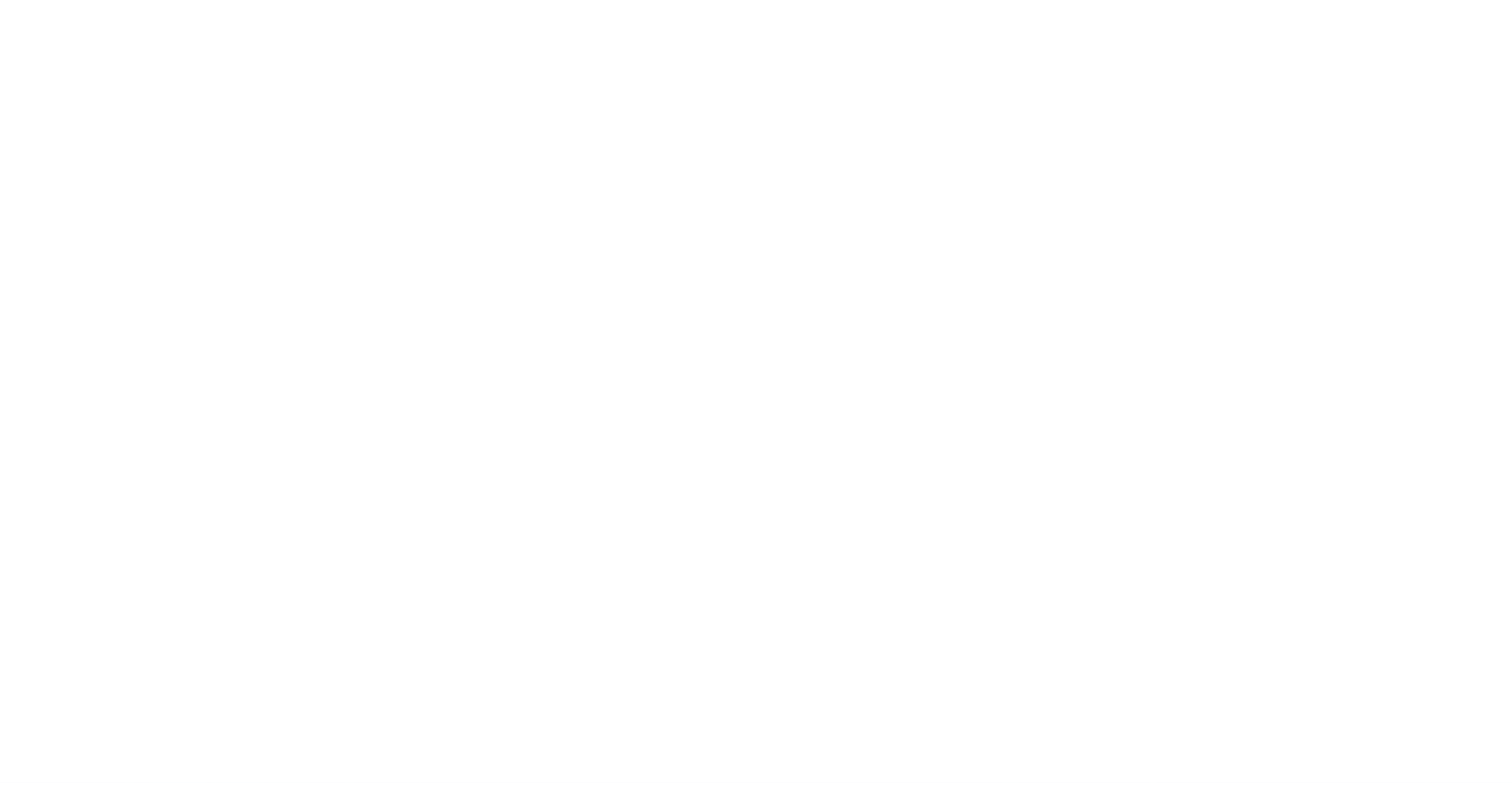 scroll, scrollTop: 0, scrollLeft: 0, axis: both 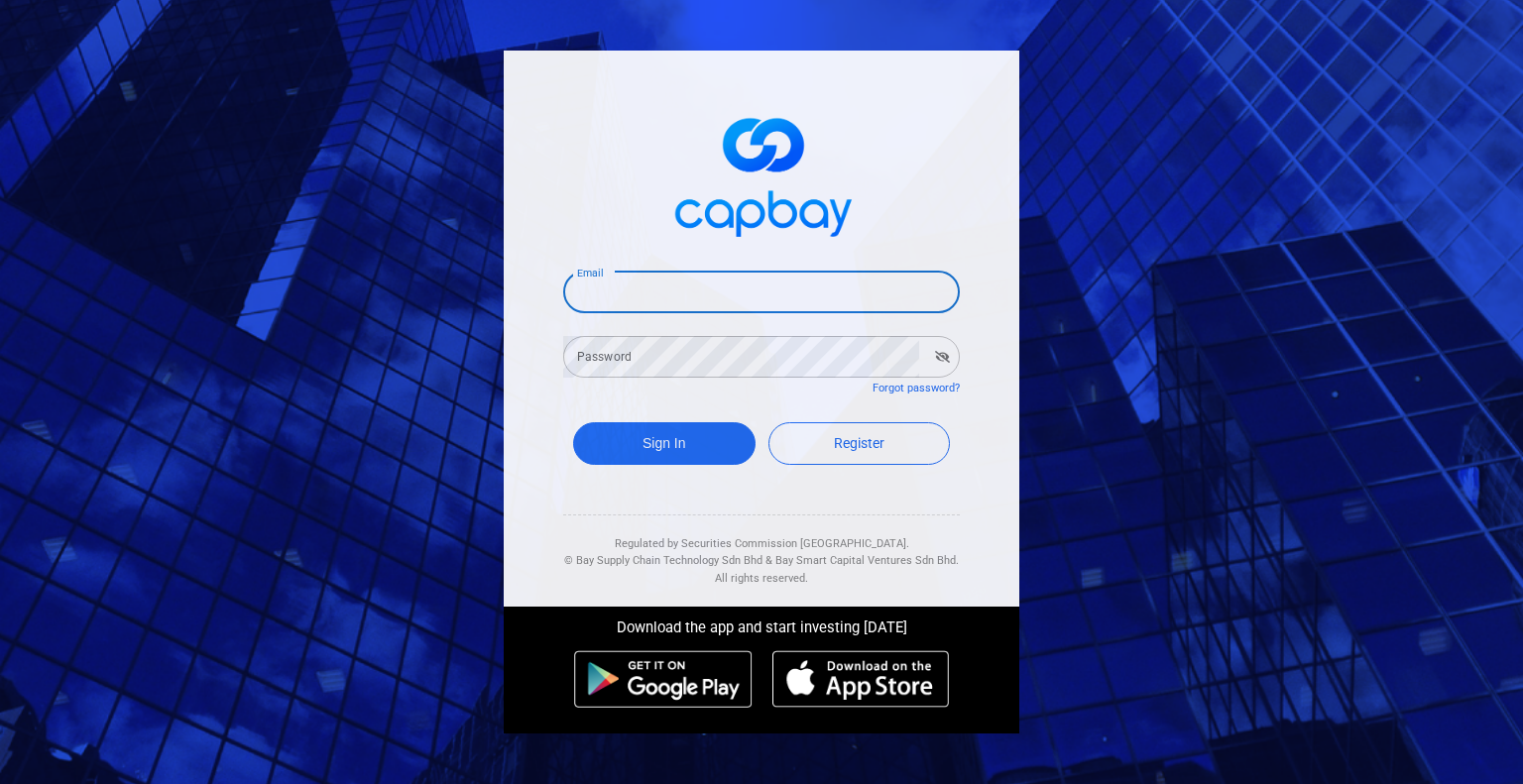 click on "Email" at bounding box center (762, 292) 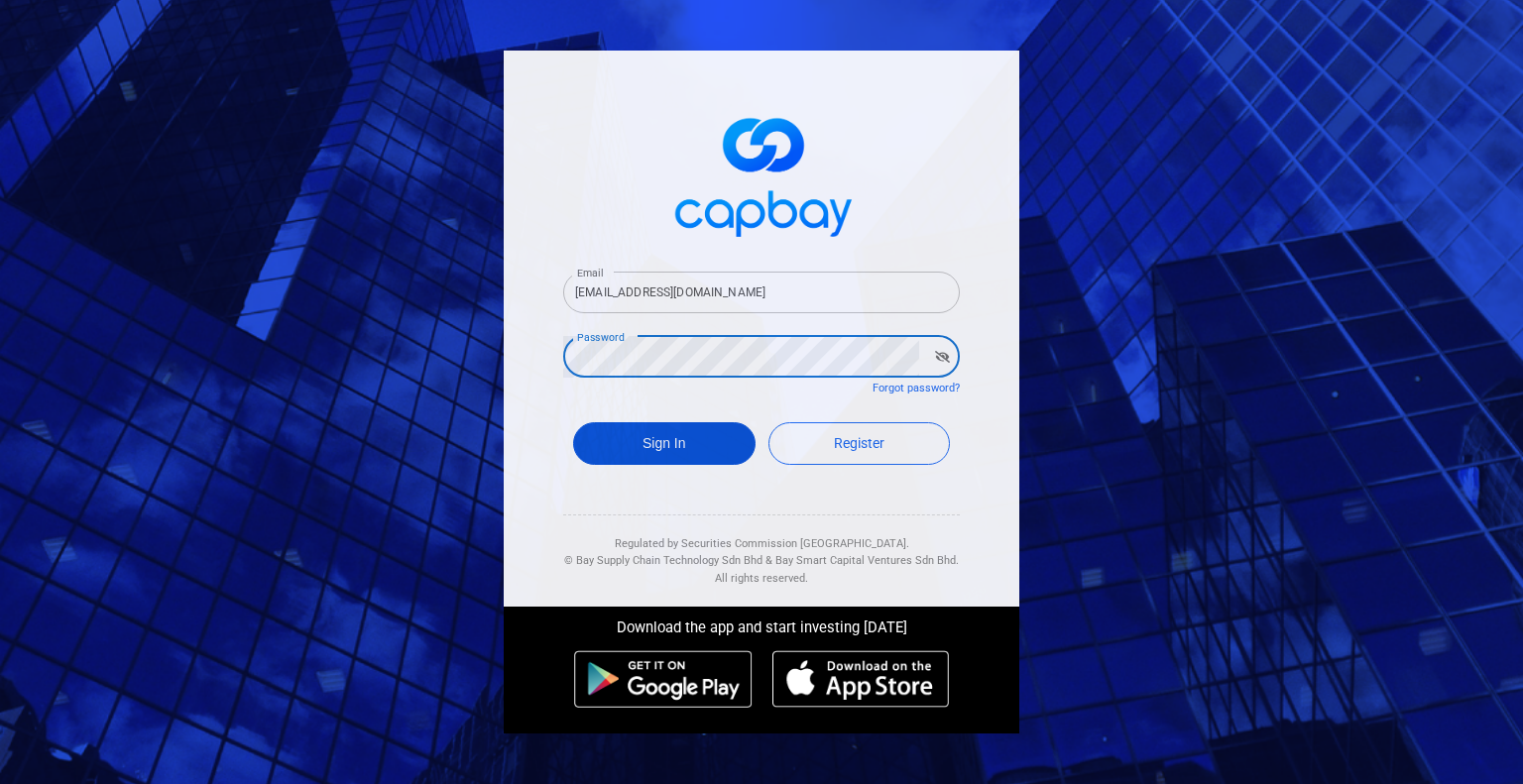 click on "Sign In" at bounding box center (664, 443) 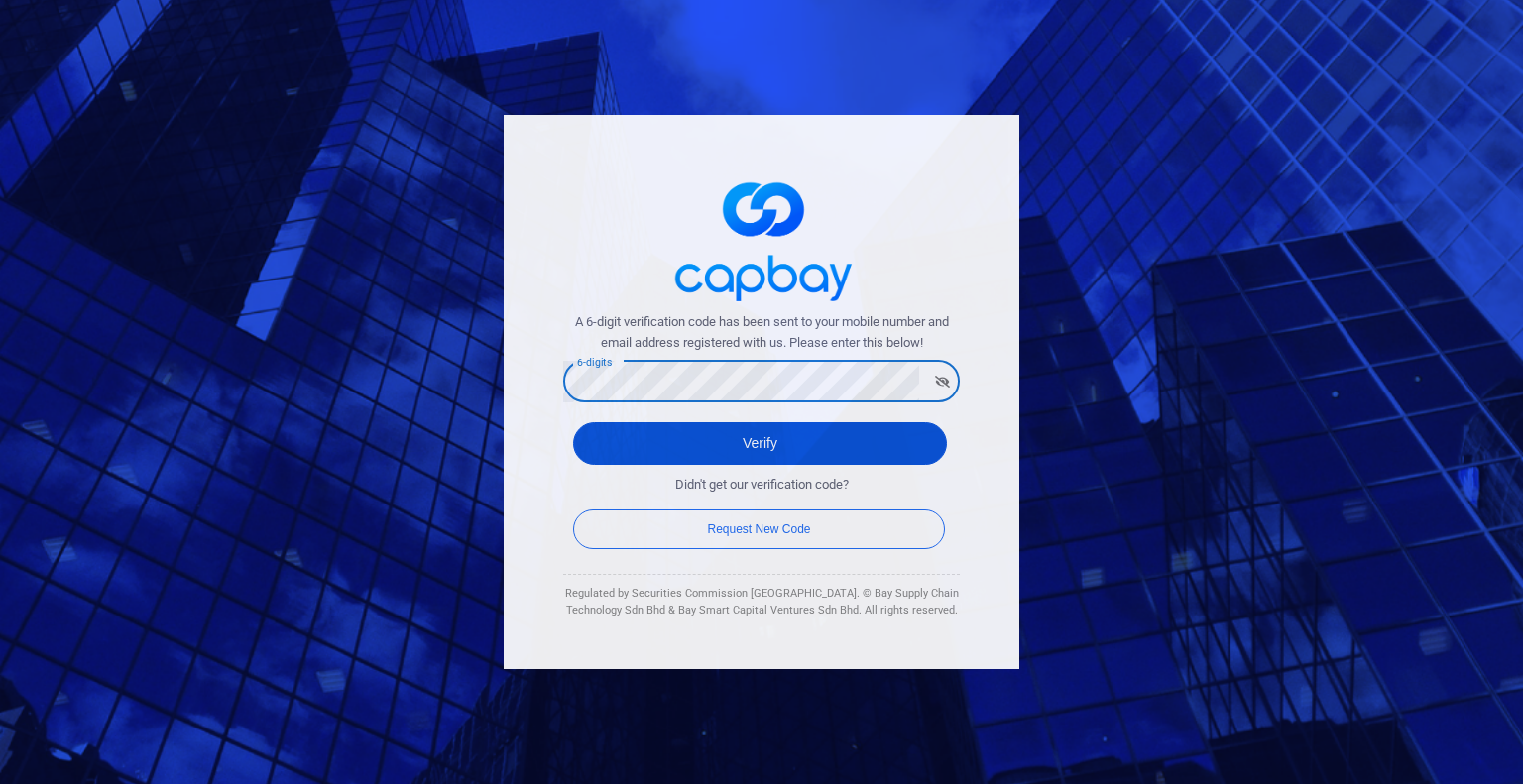 click on "Verify" at bounding box center (760, 443) 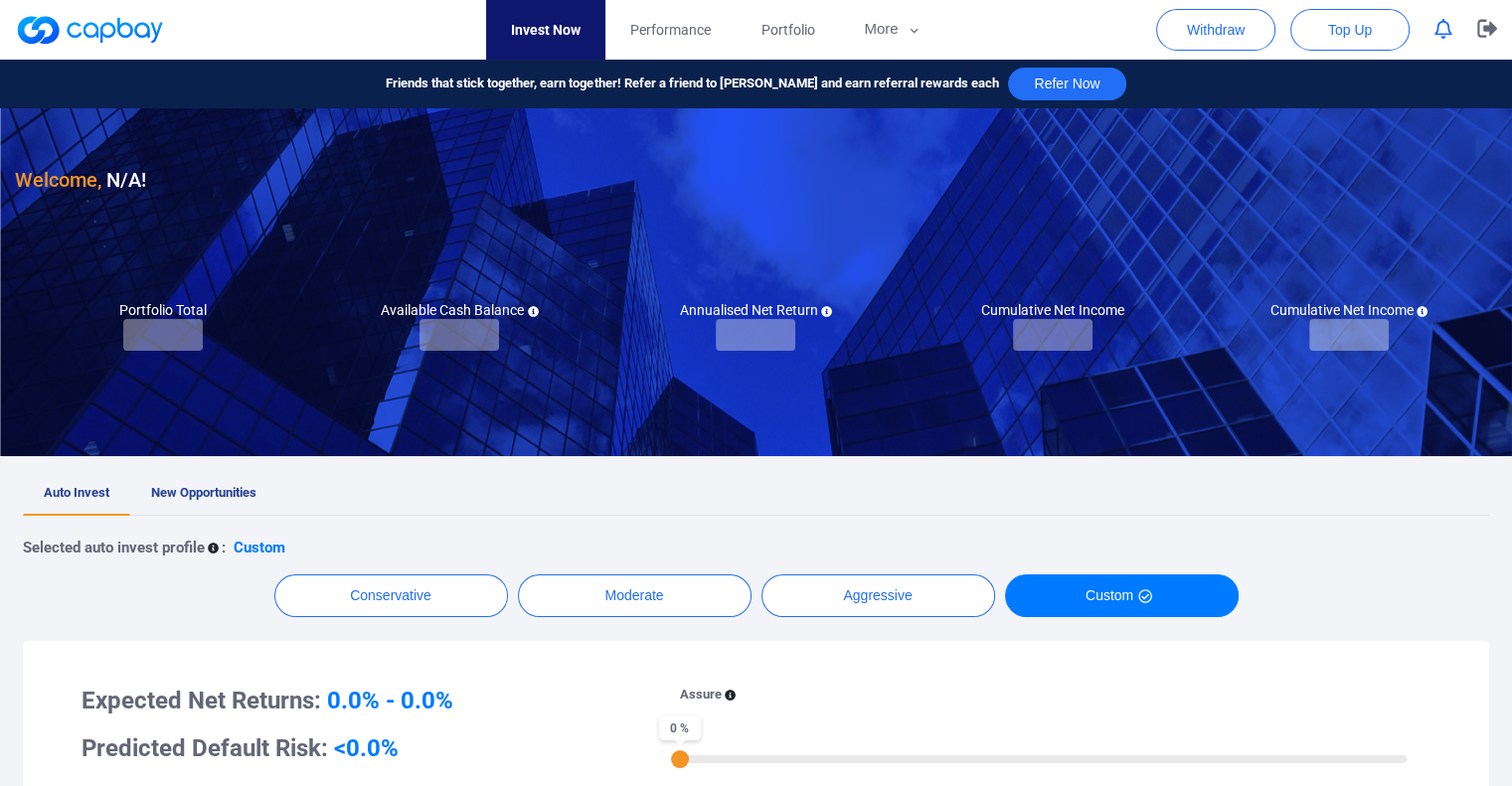 checkbox on "true" 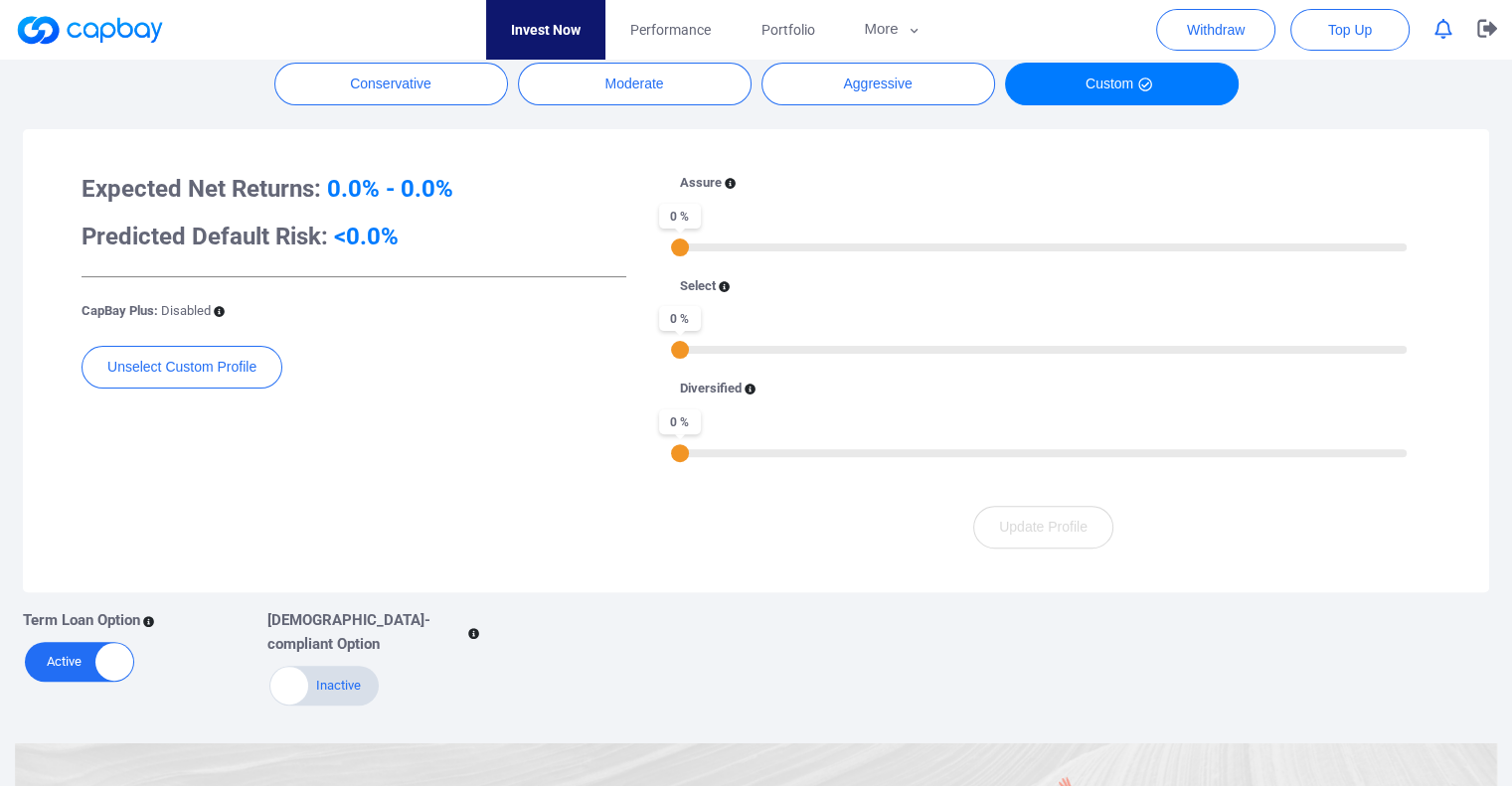 scroll, scrollTop: 265, scrollLeft: 0, axis: vertical 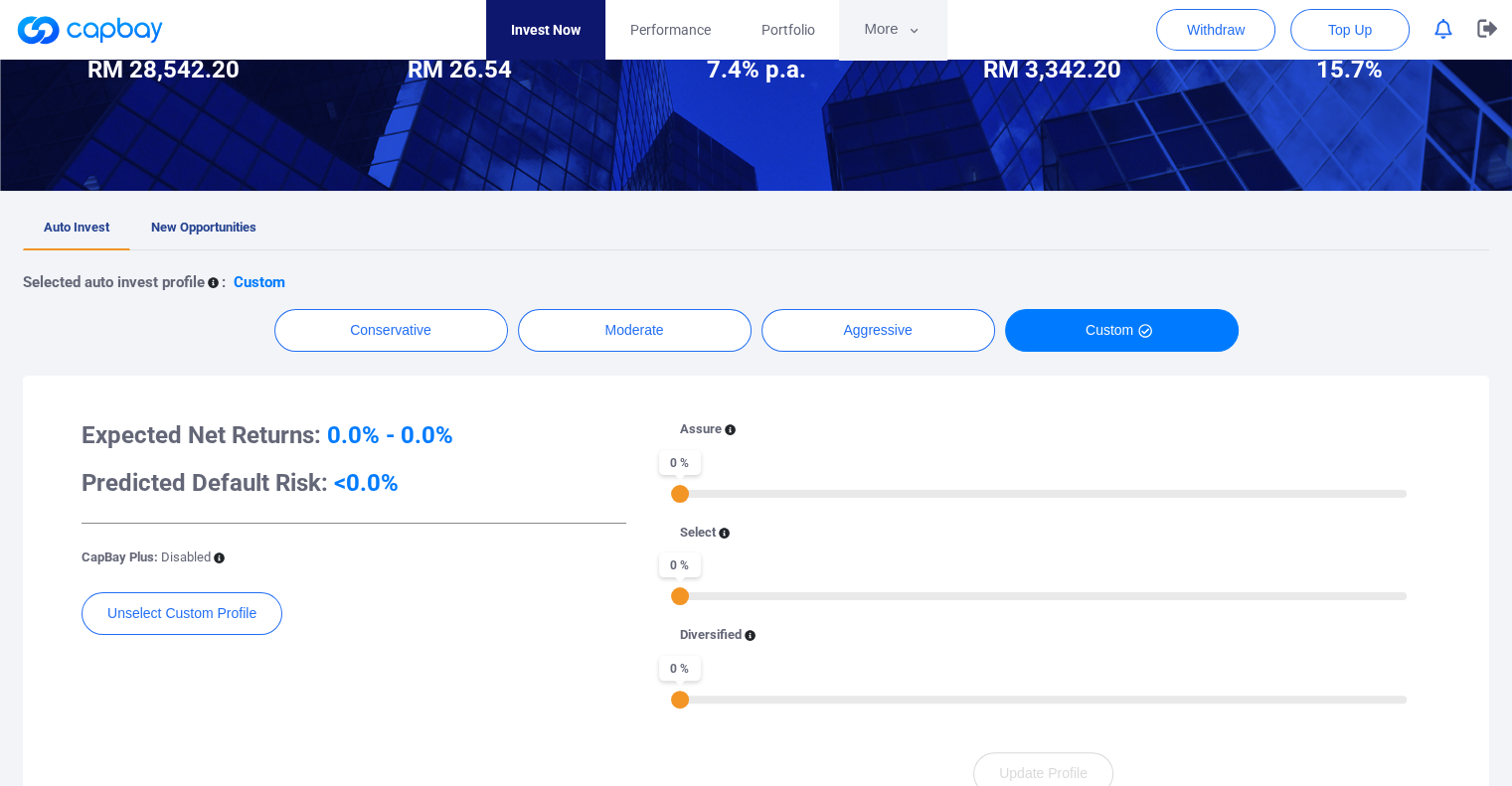click on "More" at bounding box center (892, 30) 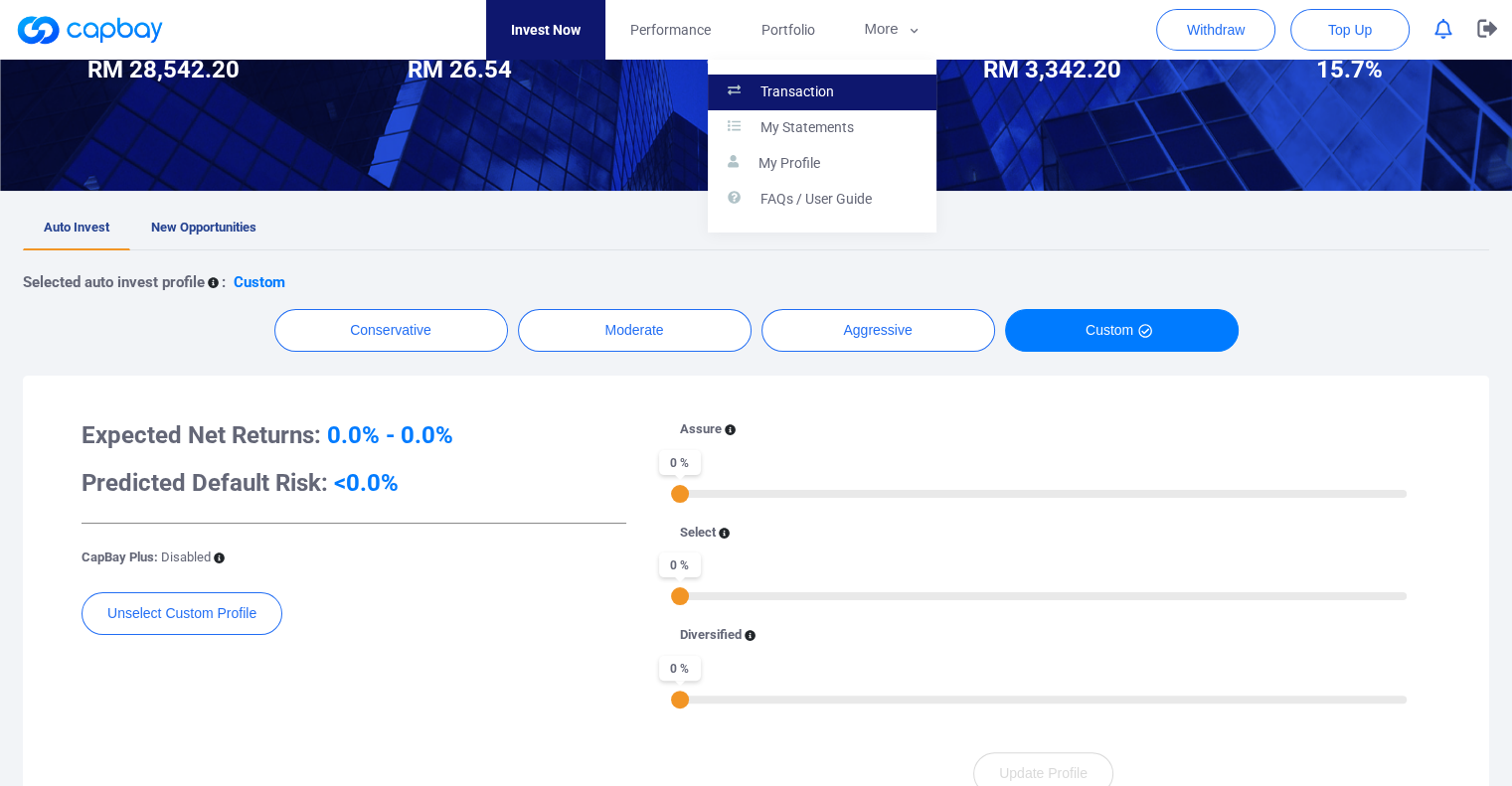 click on "Transaction" at bounding box center (822, 92) 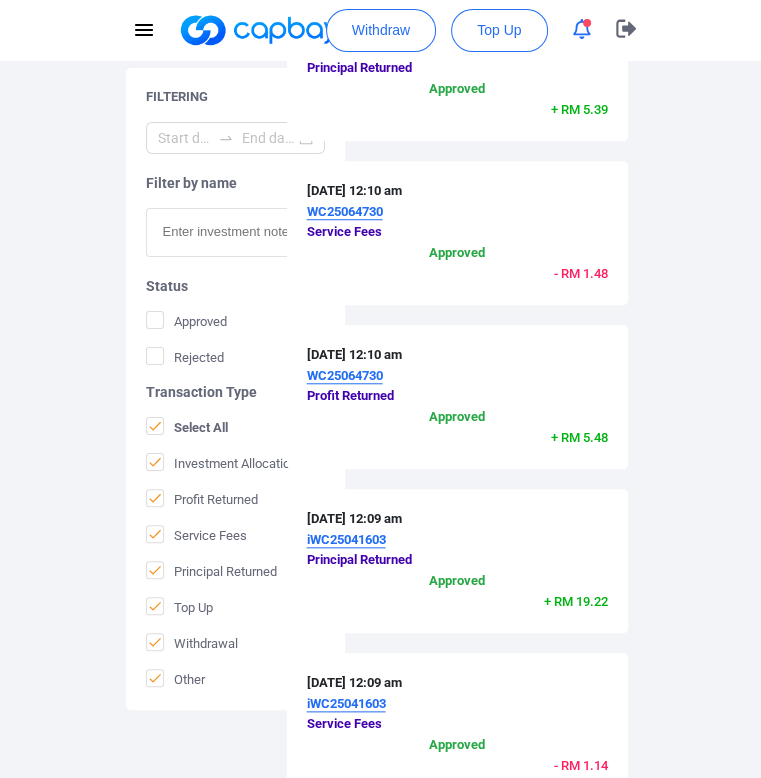 scroll, scrollTop: 800, scrollLeft: 0, axis: vertical 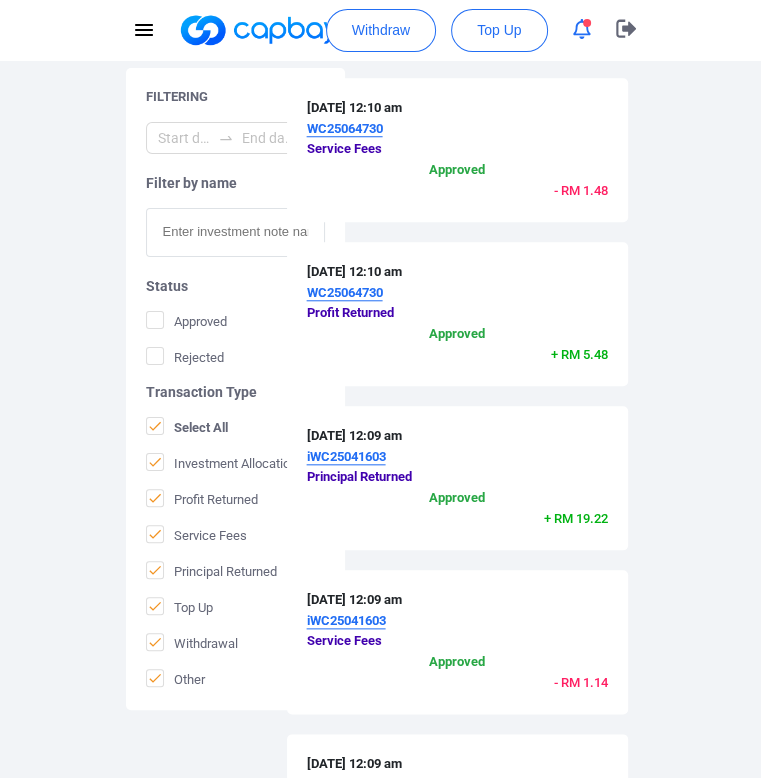 click on "[DATE] 12:09 am iWC25041603 Service Fees Approved - RM 1.14" at bounding box center [457, 652] 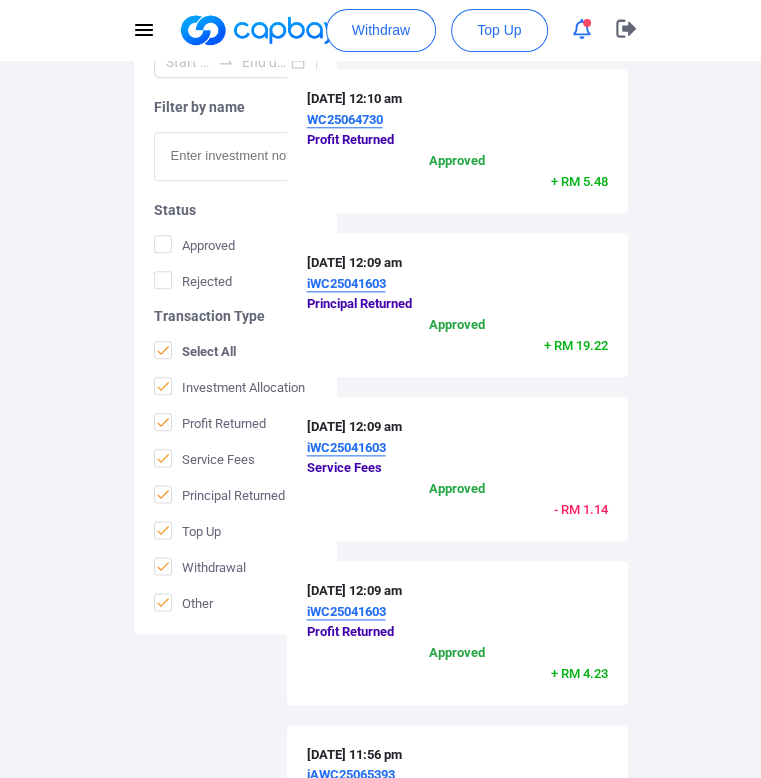 scroll, scrollTop: 1000, scrollLeft: 0, axis: vertical 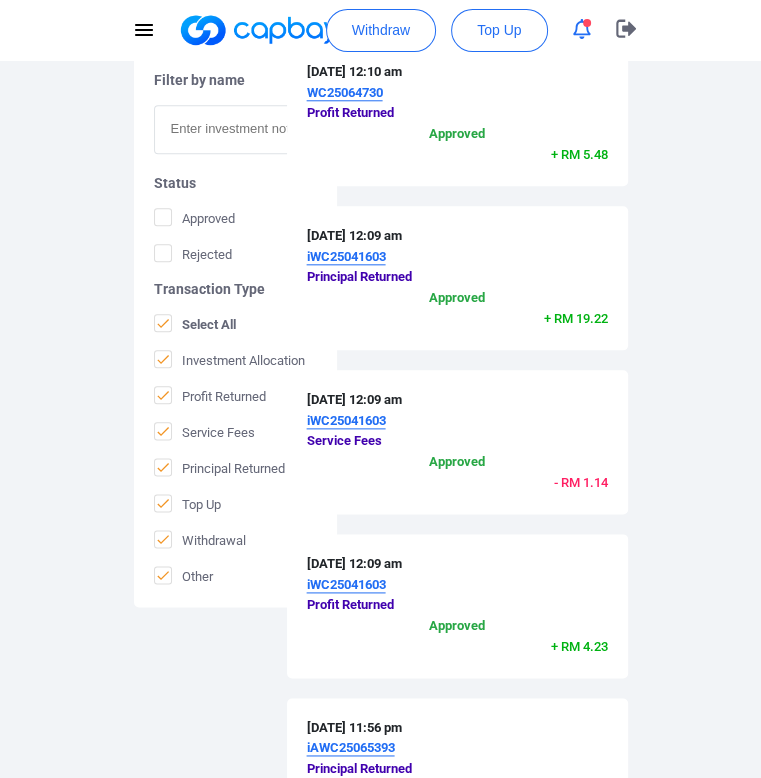 click on "2" at bounding box center [407, 1203] 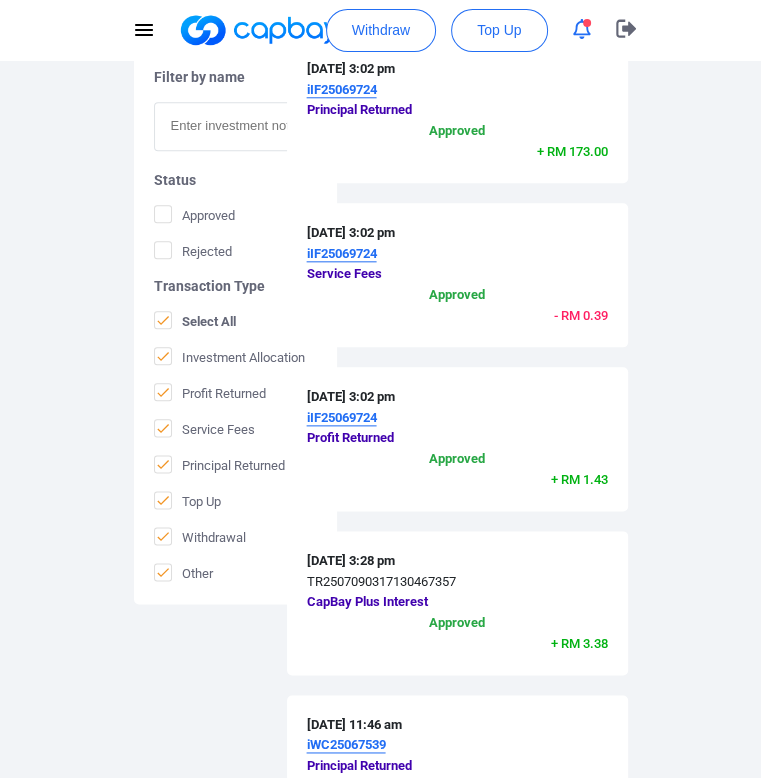 scroll, scrollTop: 1026, scrollLeft: 0, axis: vertical 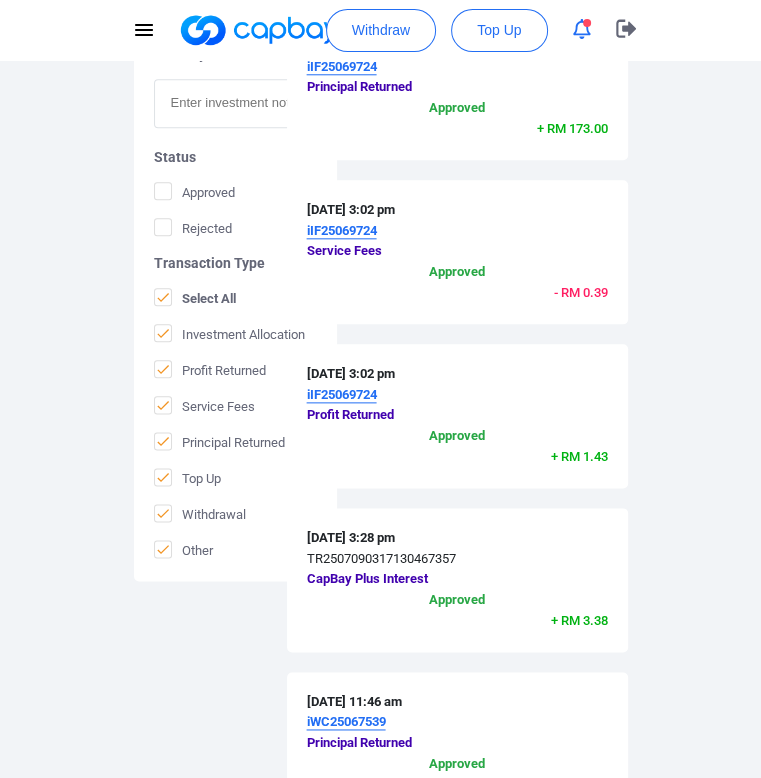 click on "1" at bounding box center (374, 1177) 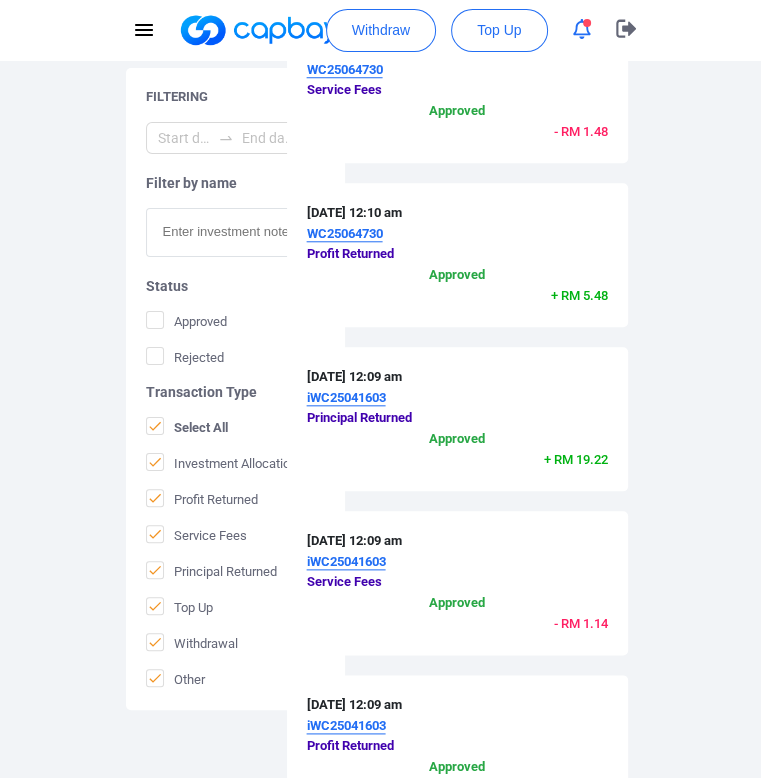 scroll, scrollTop: 860, scrollLeft: 0, axis: vertical 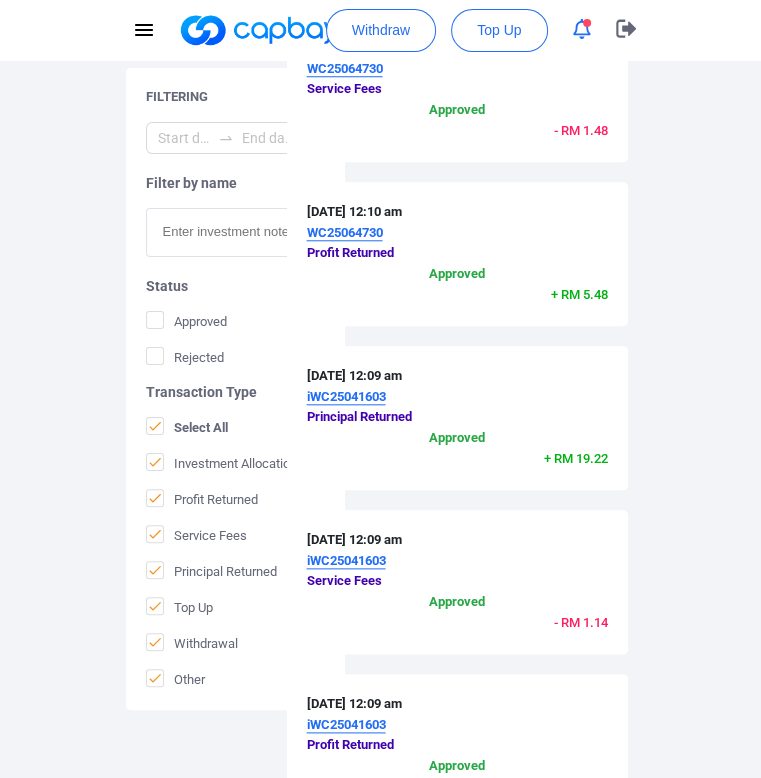 click on "iAWC25065393" at bounding box center (351, 887) 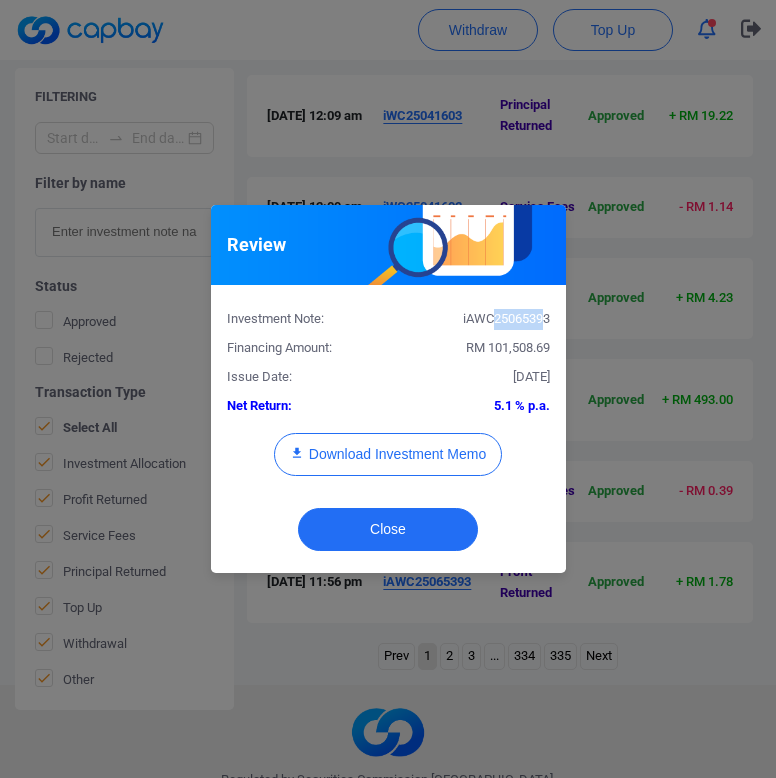 drag, startPoint x: 544, startPoint y: 321, endPoint x: 486, endPoint y: 319, distance: 58.034473 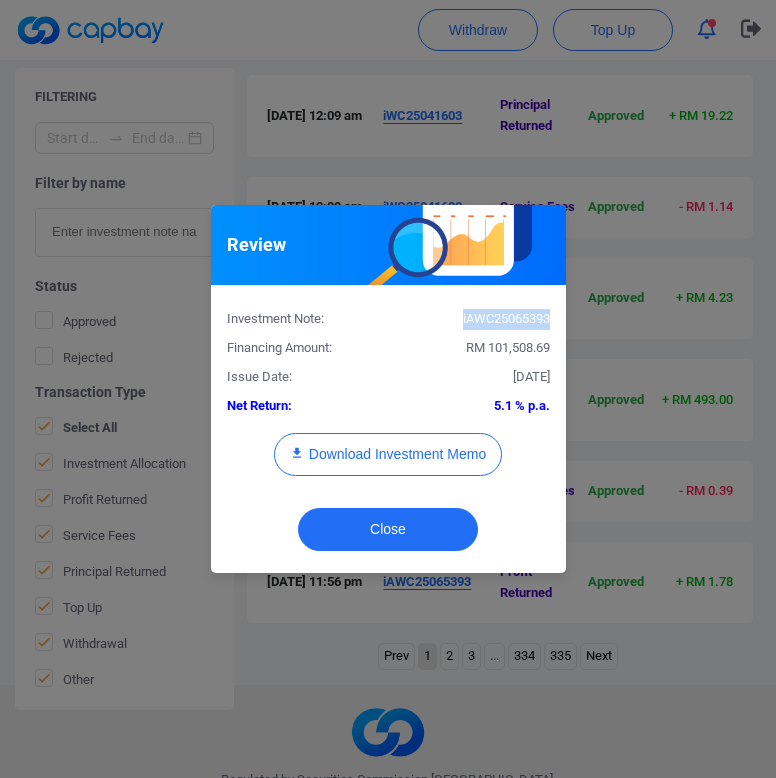 drag, startPoint x: 549, startPoint y: 321, endPoint x: 459, endPoint y: 307, distance: 91.08238 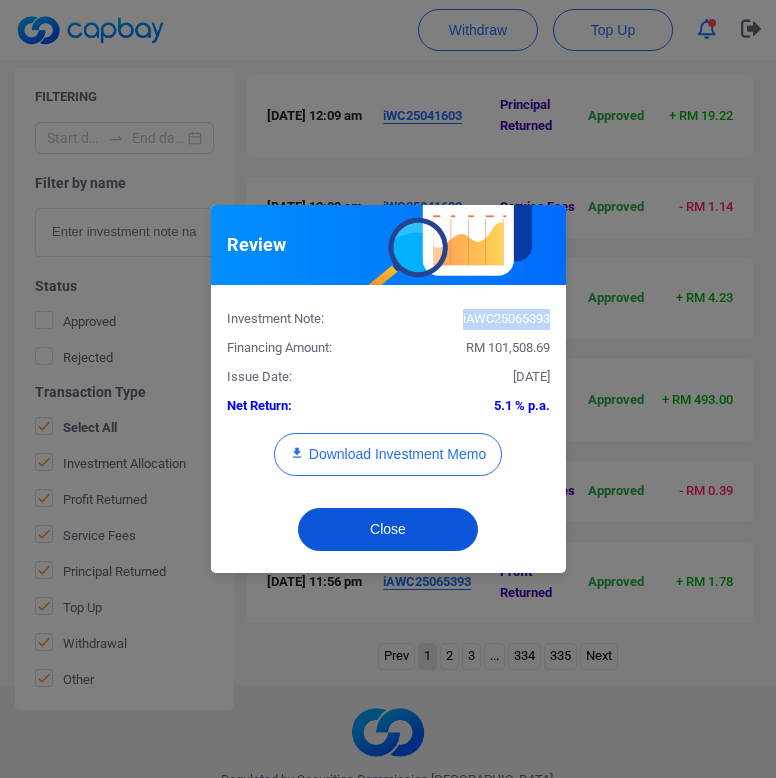 click on "Close" at bounding box center [388, 529] 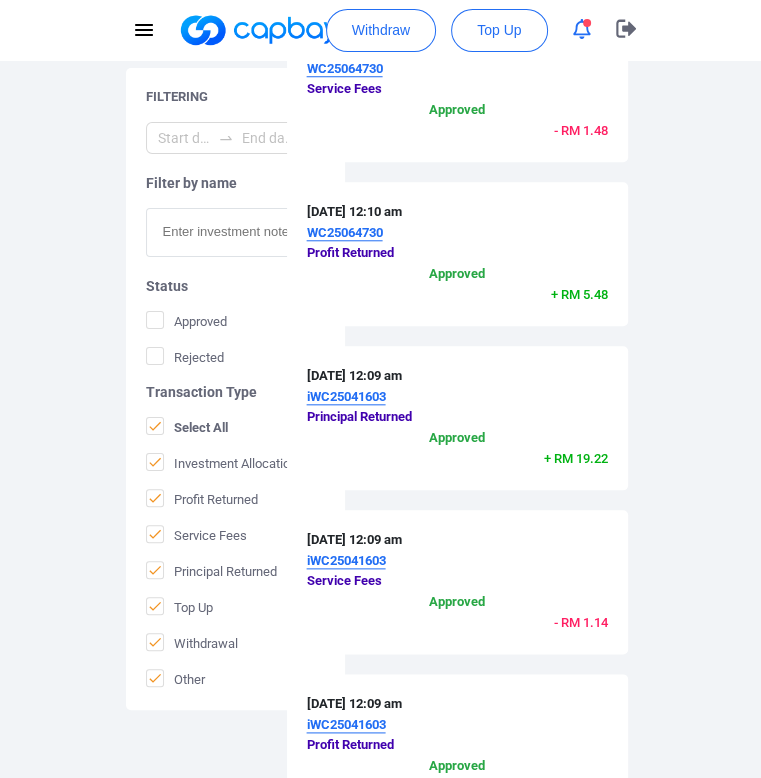 scroll, scrollTop: 760, scrollLeft: 0, axis: vertical 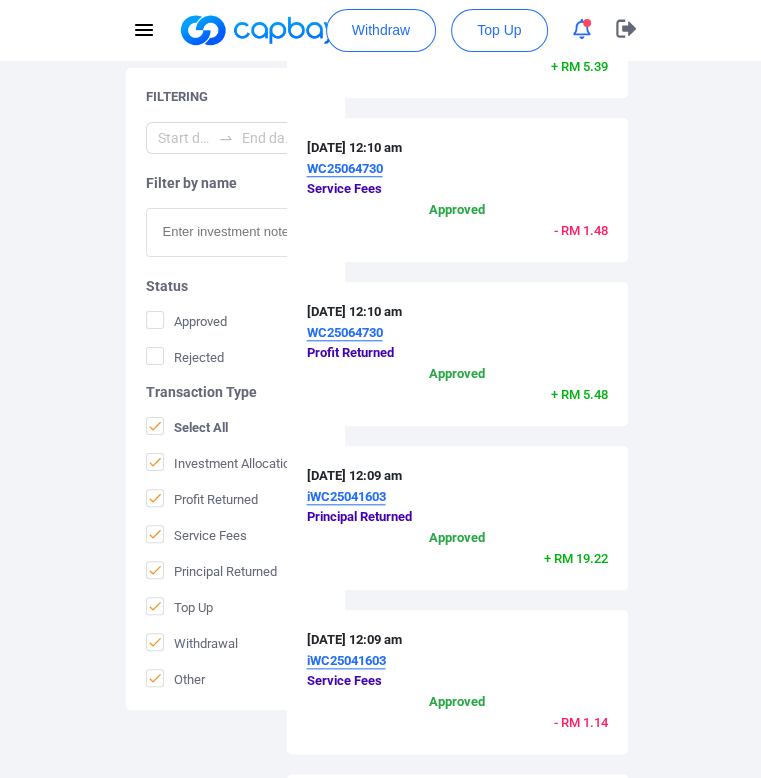 click on "iWC25041603" at bounding box center [346, 496] 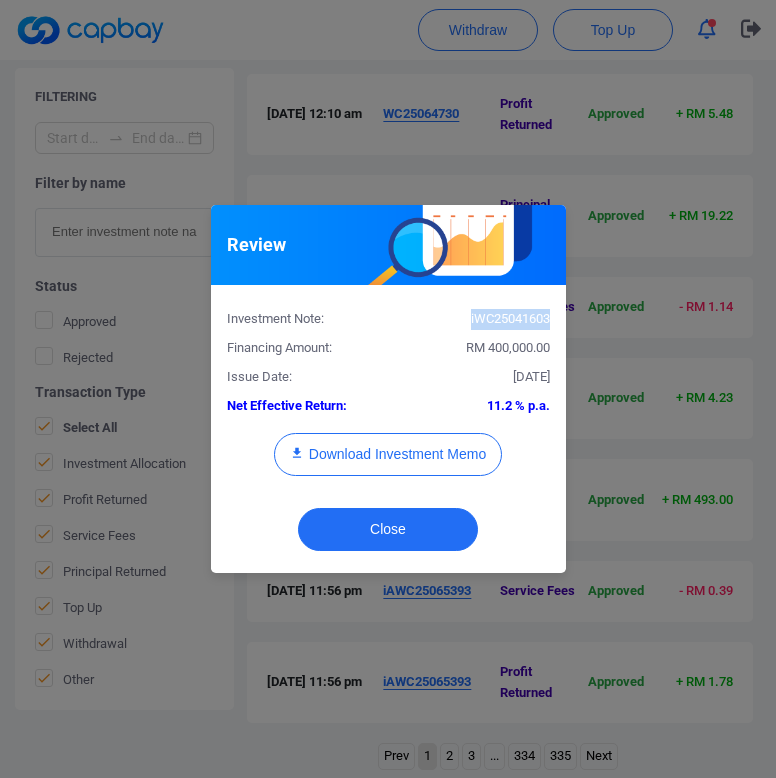 drag, startPoint x: 548, startPoint y: 323, endPoint x: 438, endPoint y: 320, distance: 110.0409 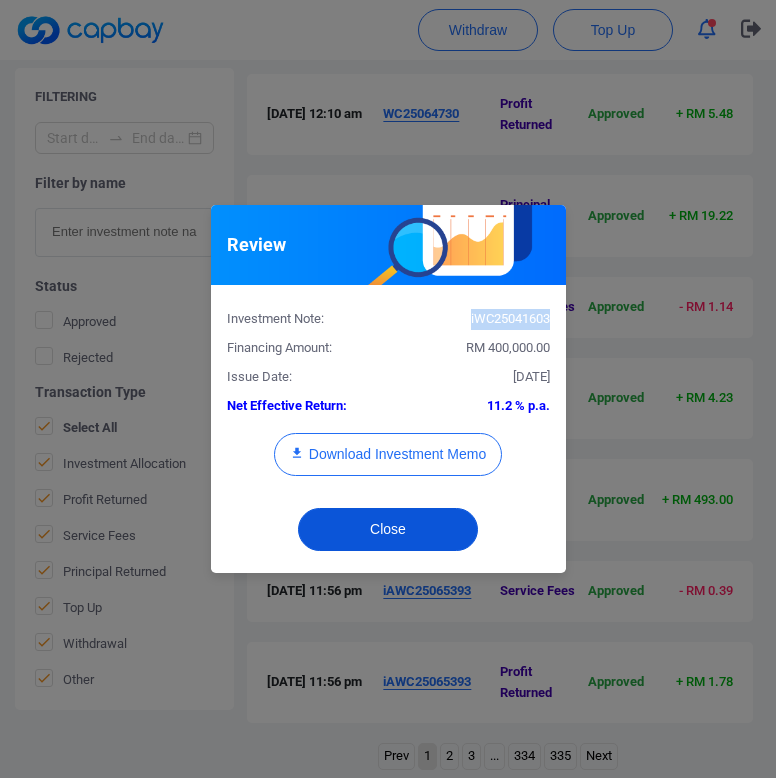 click on "Close" at bounding box center (388, 529) 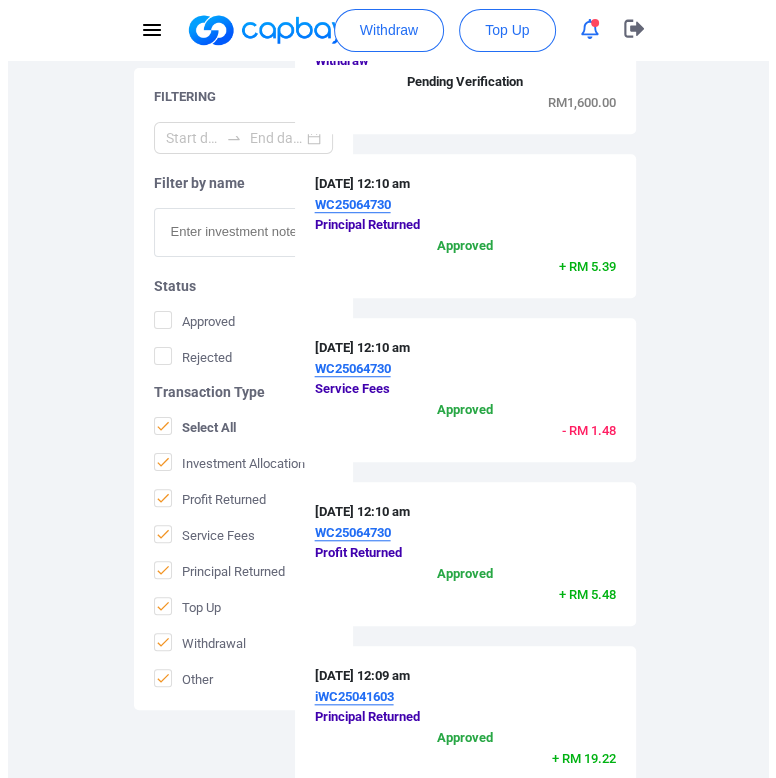 scroll, scrollTop: 460, scrollLeft: 0, axis: vertical 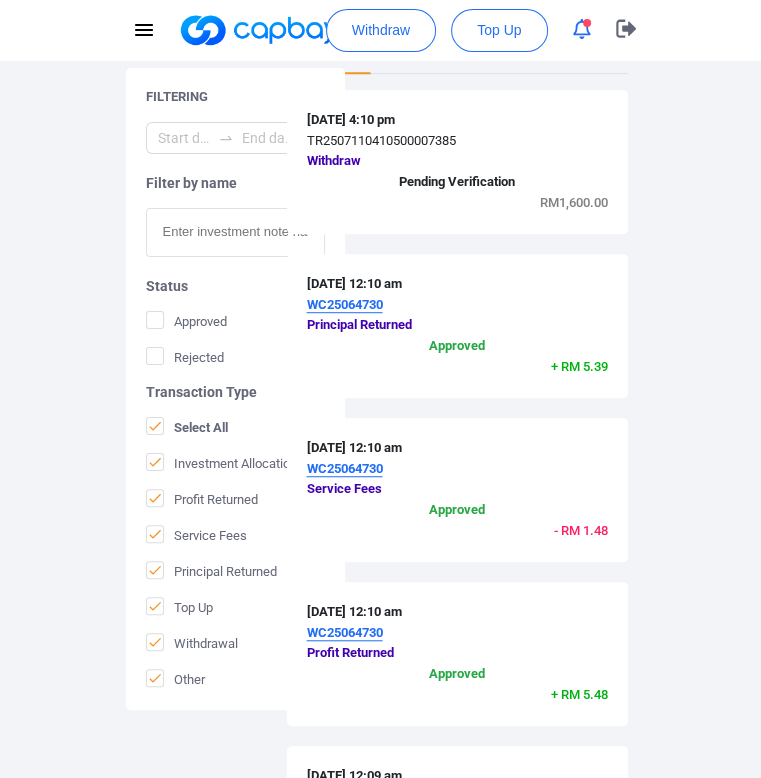 click on "WC25064730" at bounding box center (345, 304) 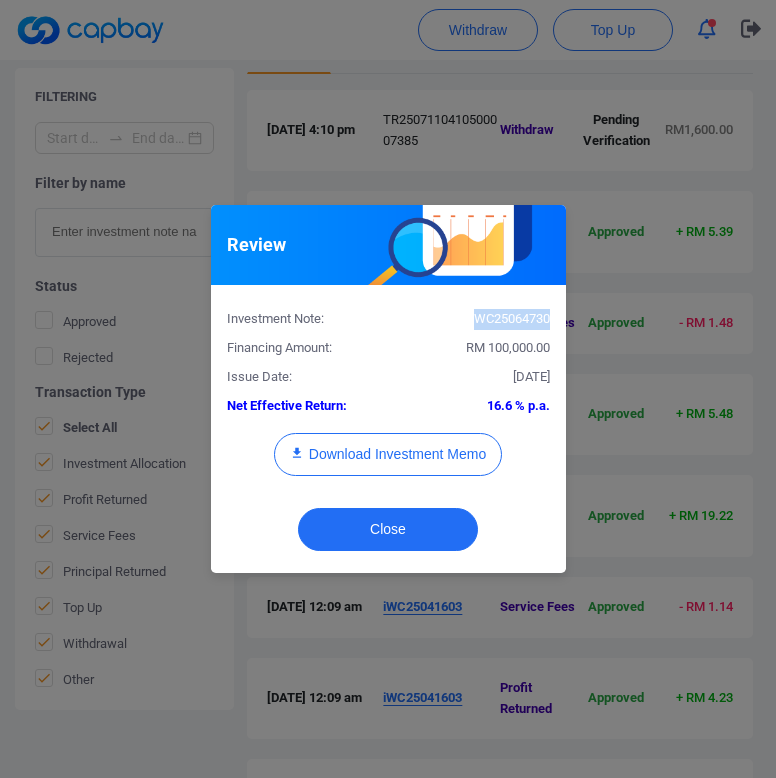 drag, startPoint x: 548, startPoint y: 323, endPoint x: 474, endPoint y: 314, distance: 74.54529 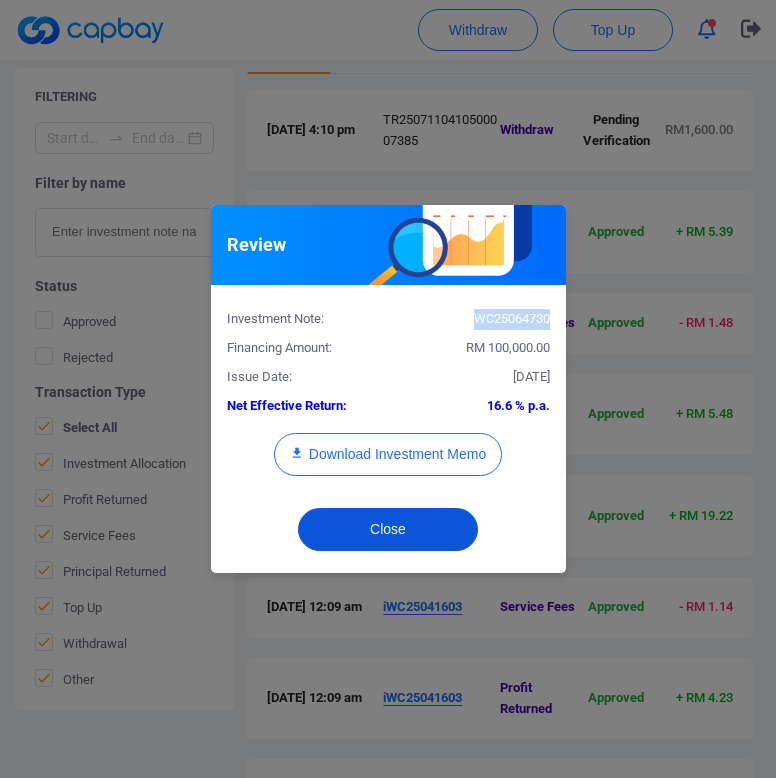 click on "Close" at bounding box center [388, 529] 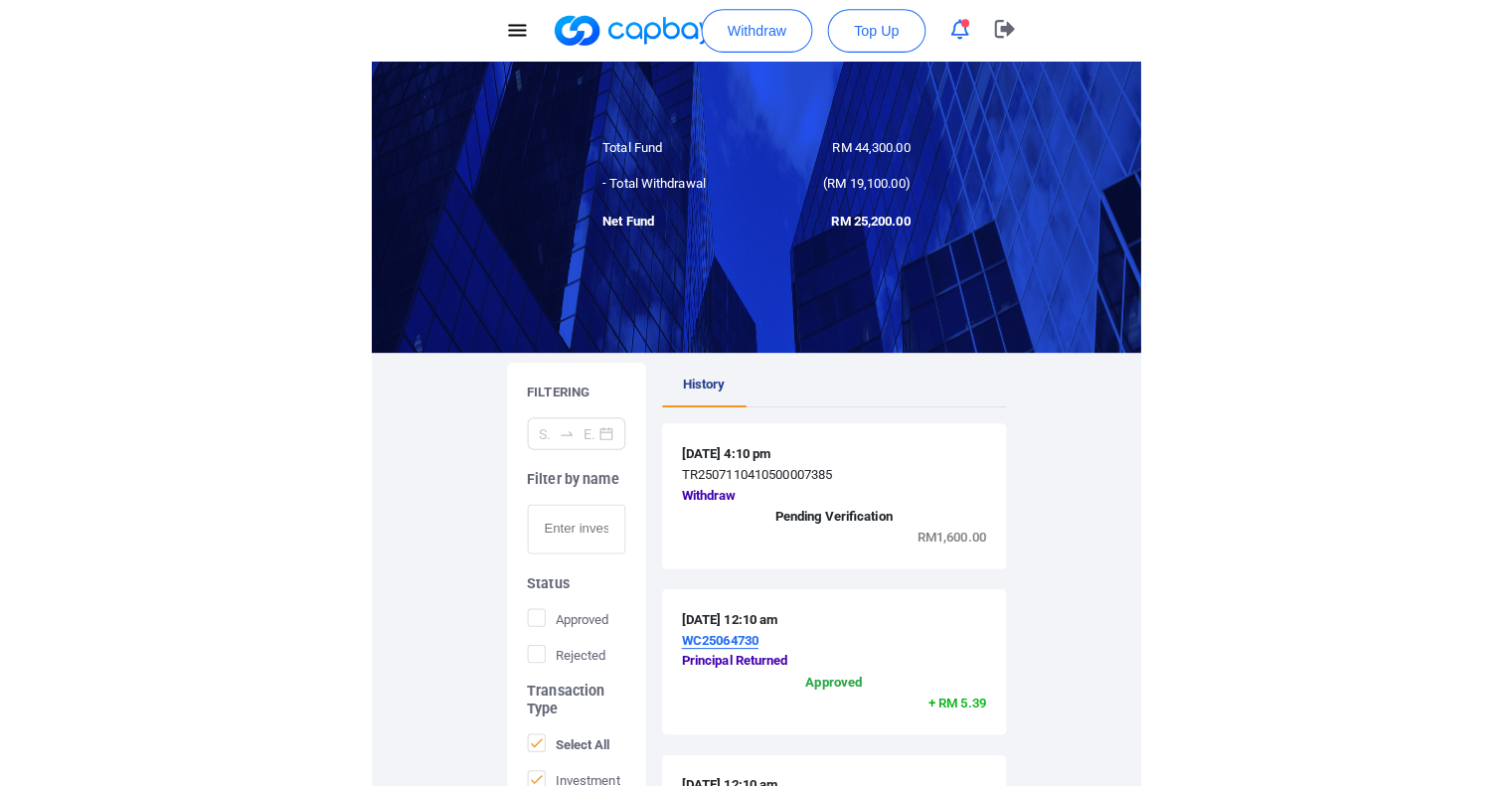 scroll, scrollTop: 0, scrollLeft: 0, axis: both 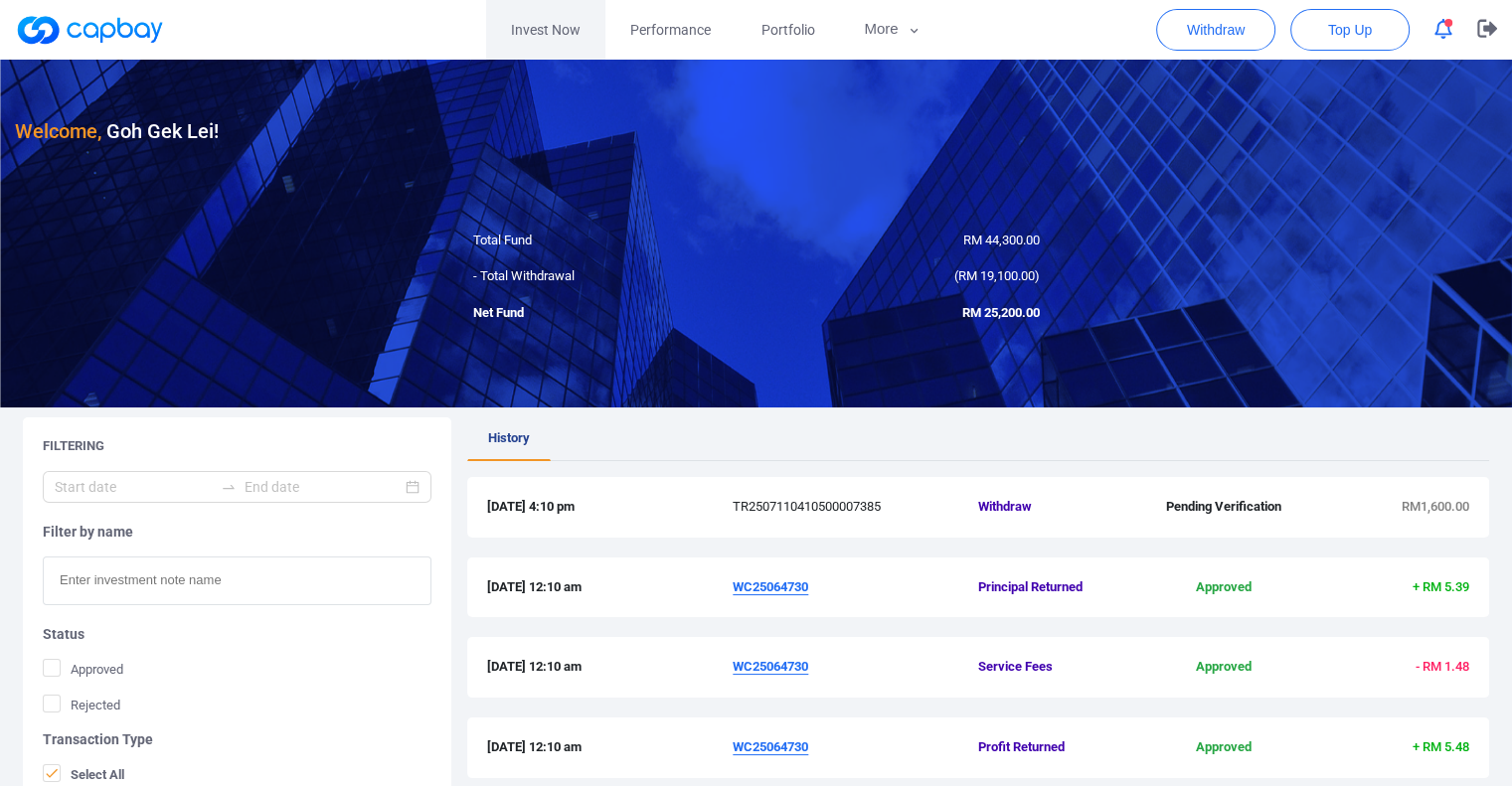 click on "Invest Now" at bounding box center [546, 30] 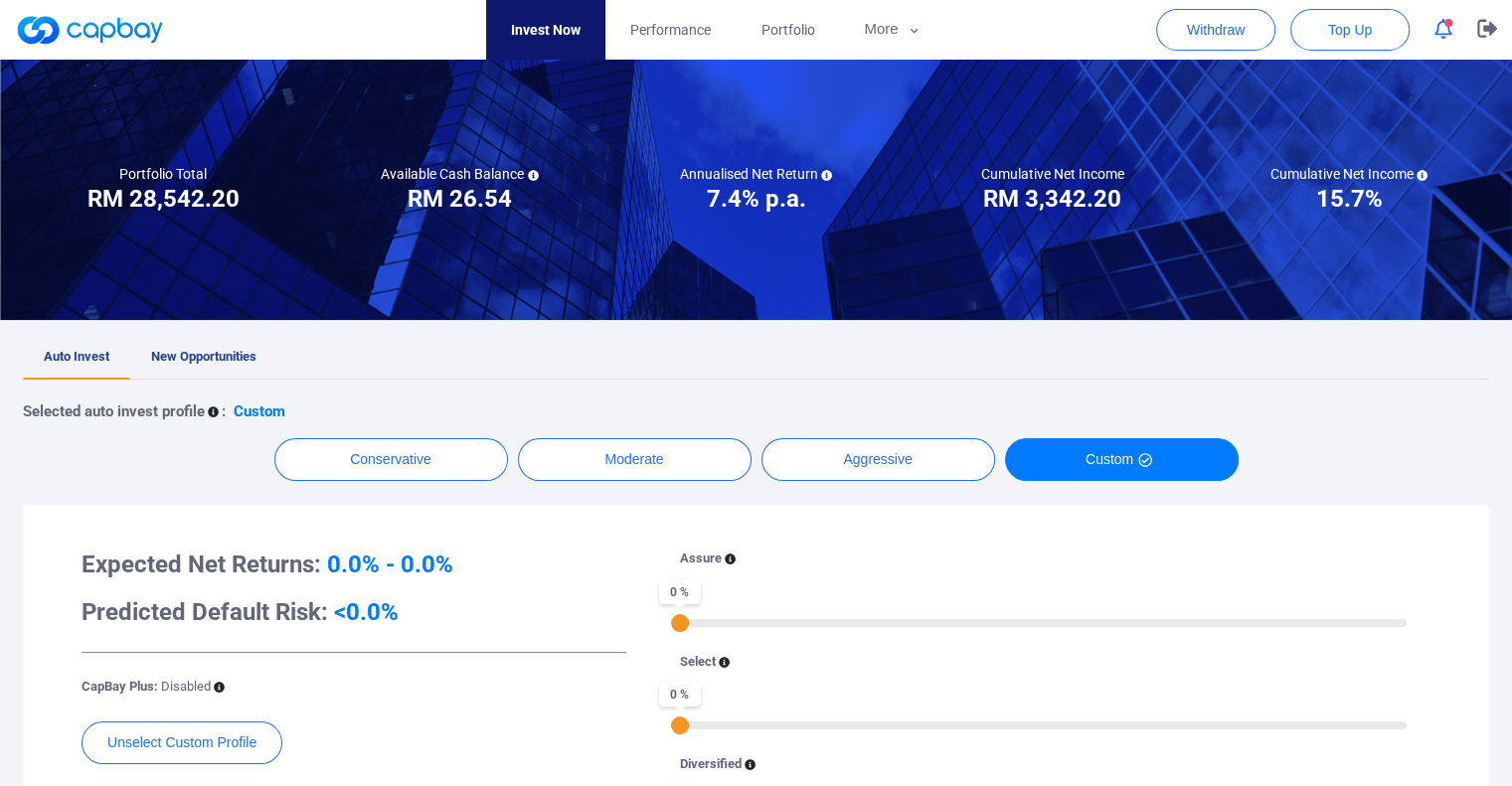 scroll, scrollTop: 0, scrollLeft: 0, axis: both 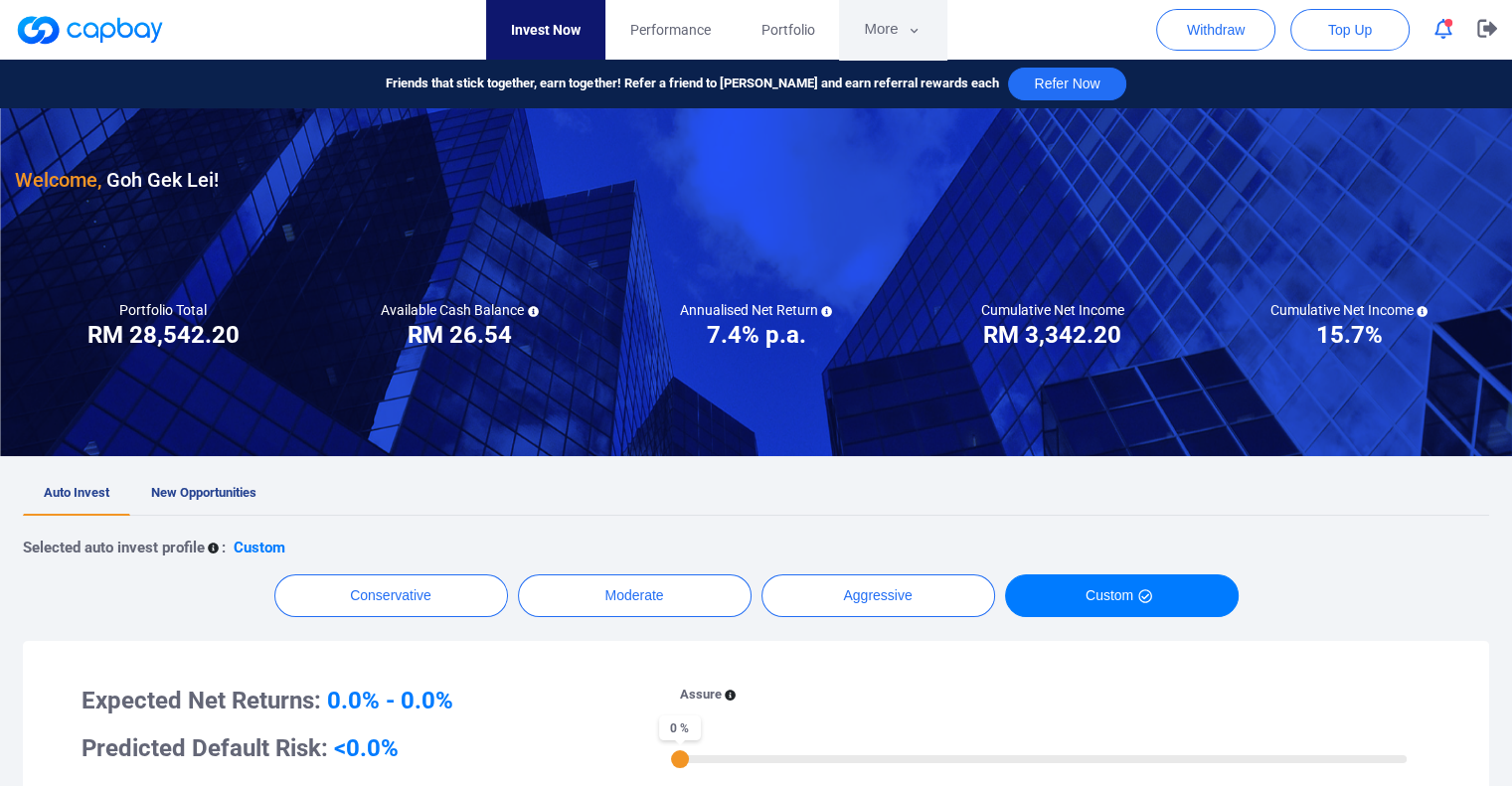 click 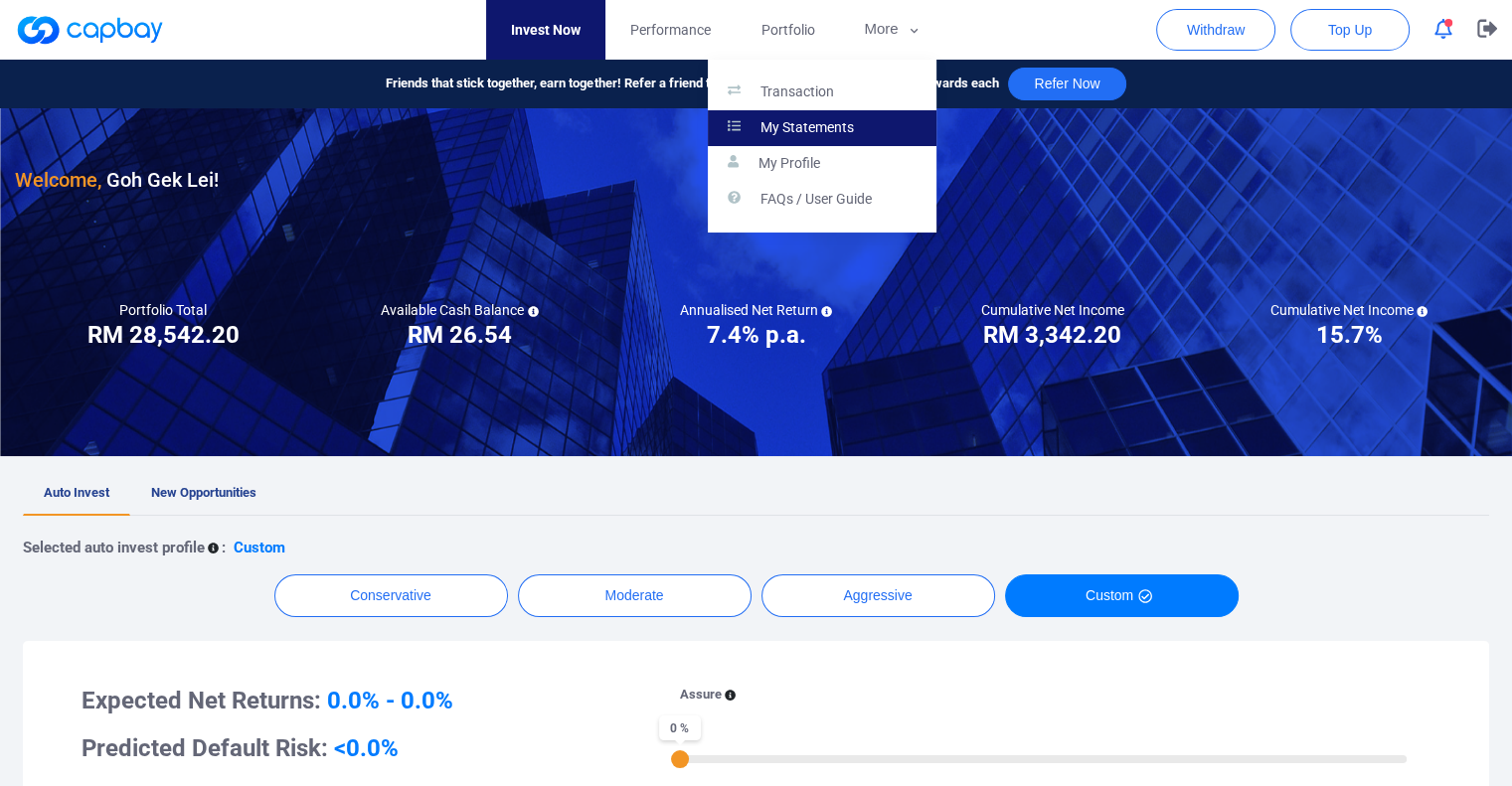 click on "My Statements" at bounding box center [807, 128] 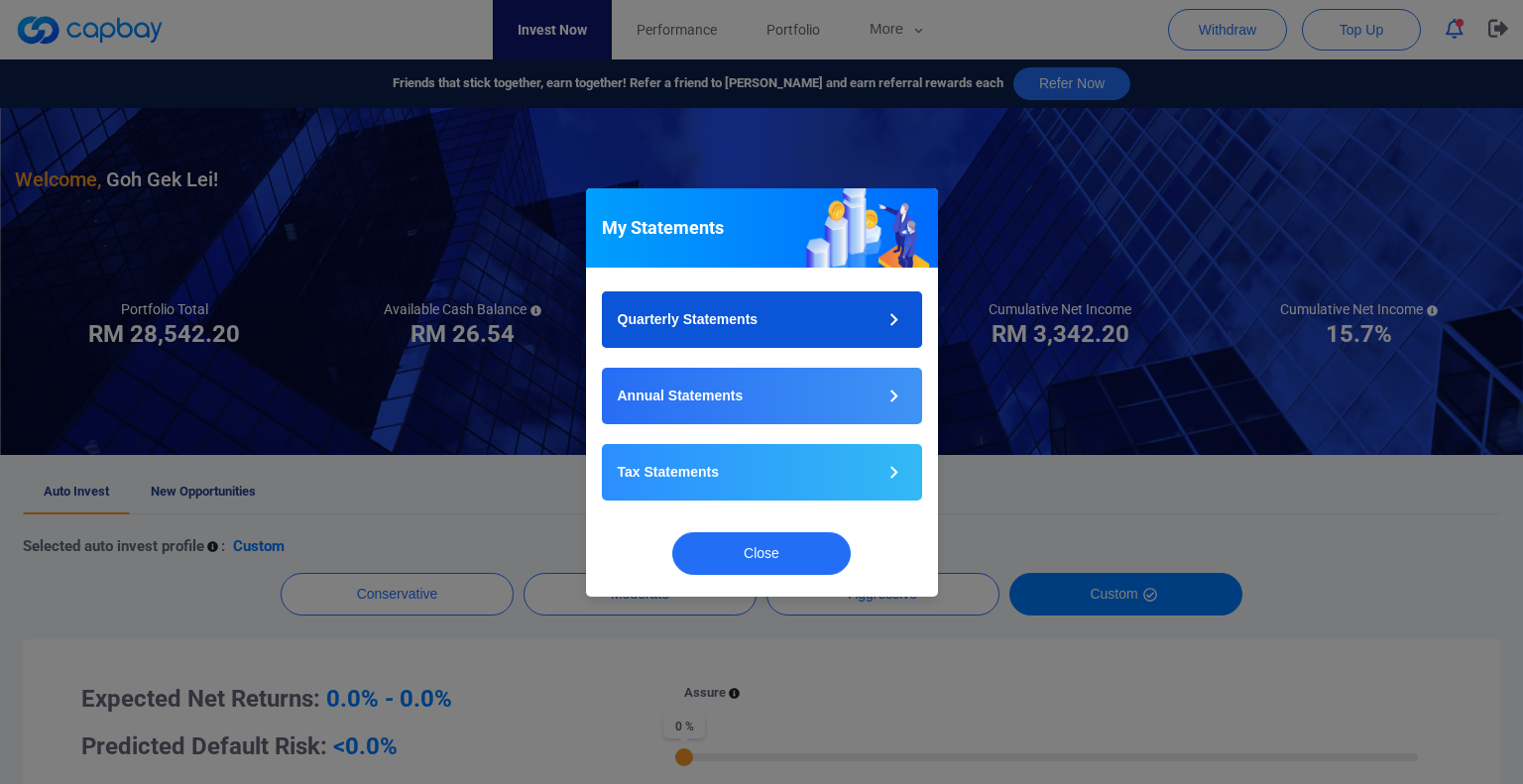 click on "Quarterly Statements" at bounding box center [688, 319] 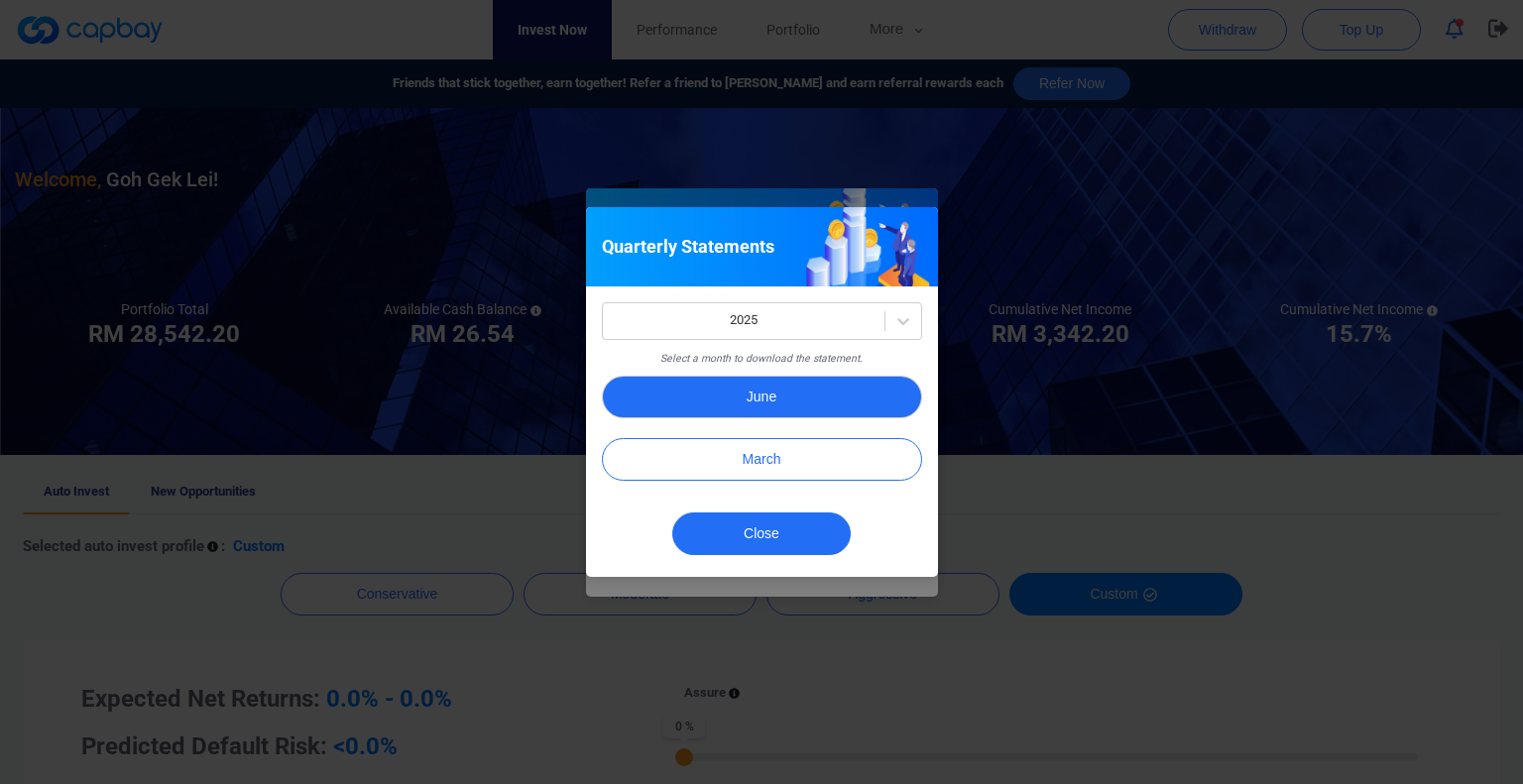 click on "June" at bounding box center (762, 396) 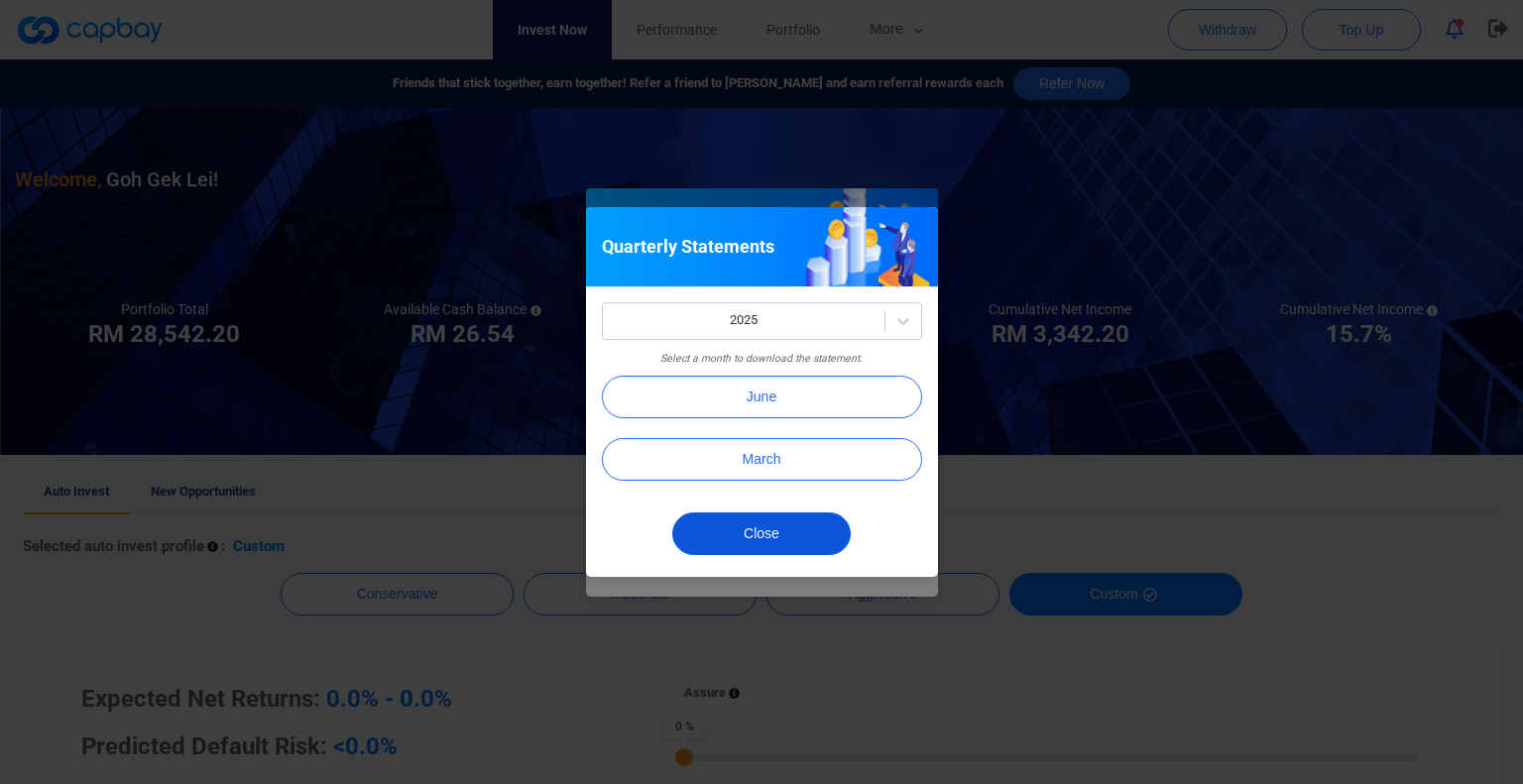 click on "Close" at bounding box center [762, 533] 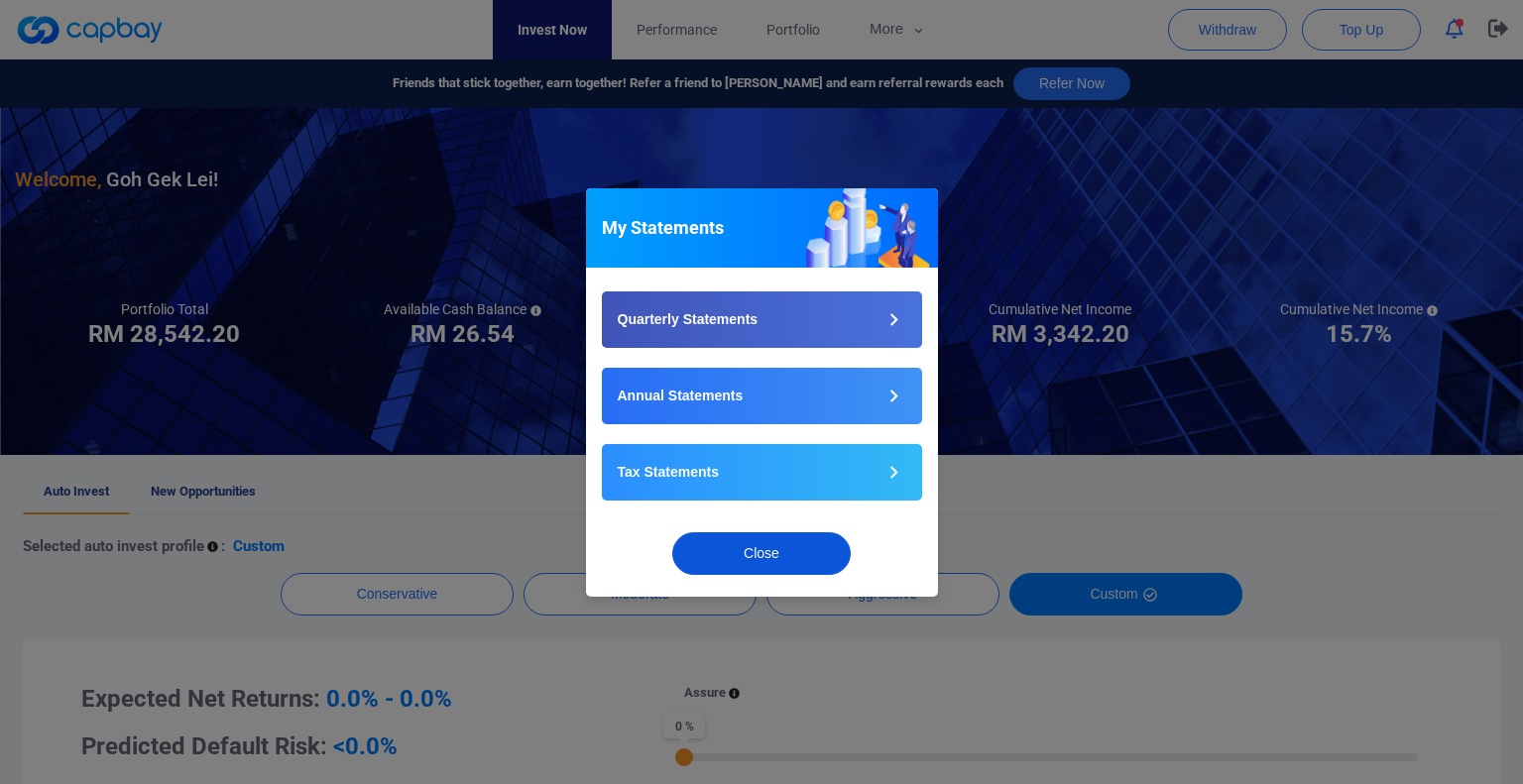 click on "Close" at bounding box center (762, 553) 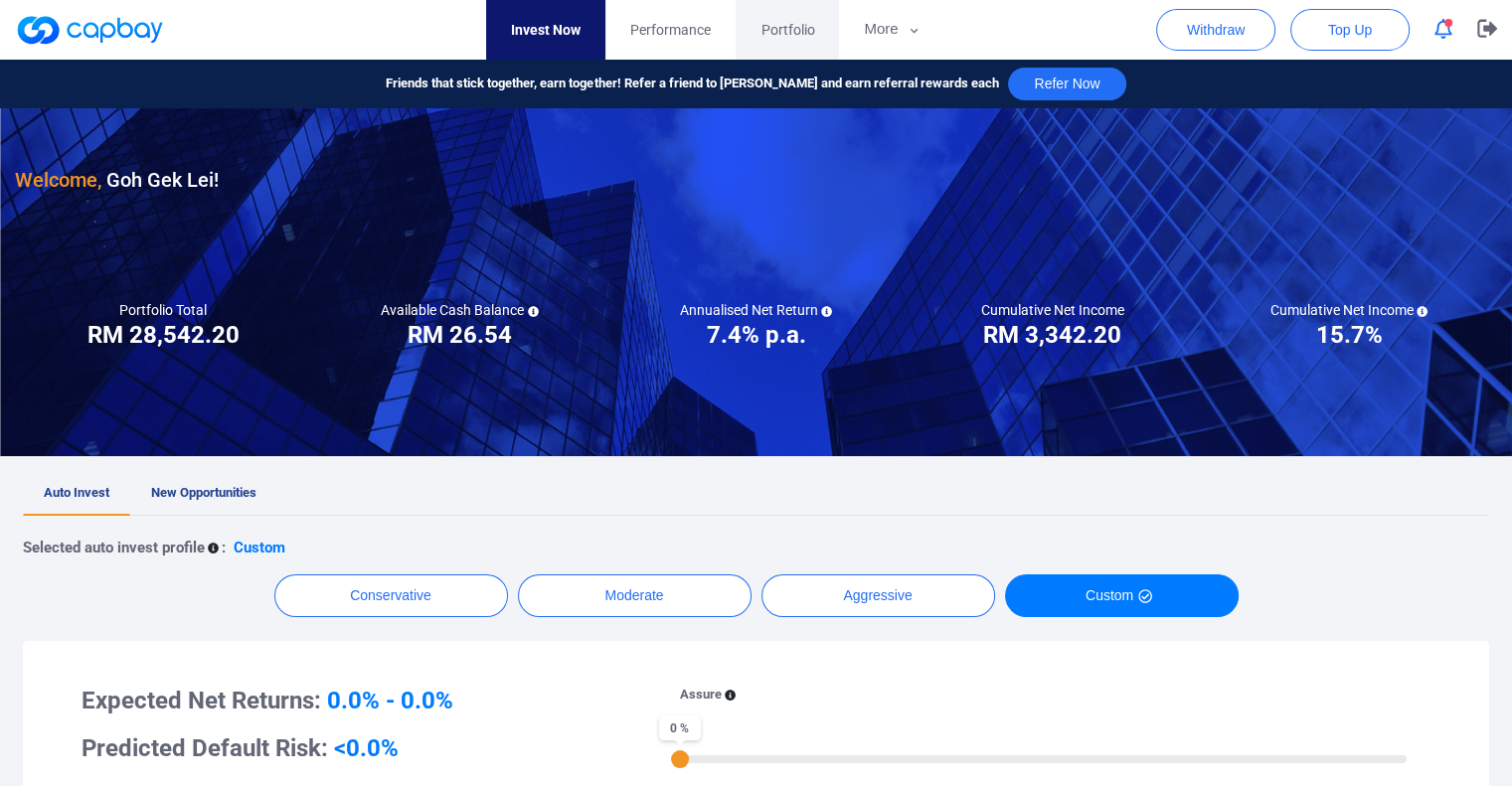 click on "Portfolio" at bounding box center [787, 30] 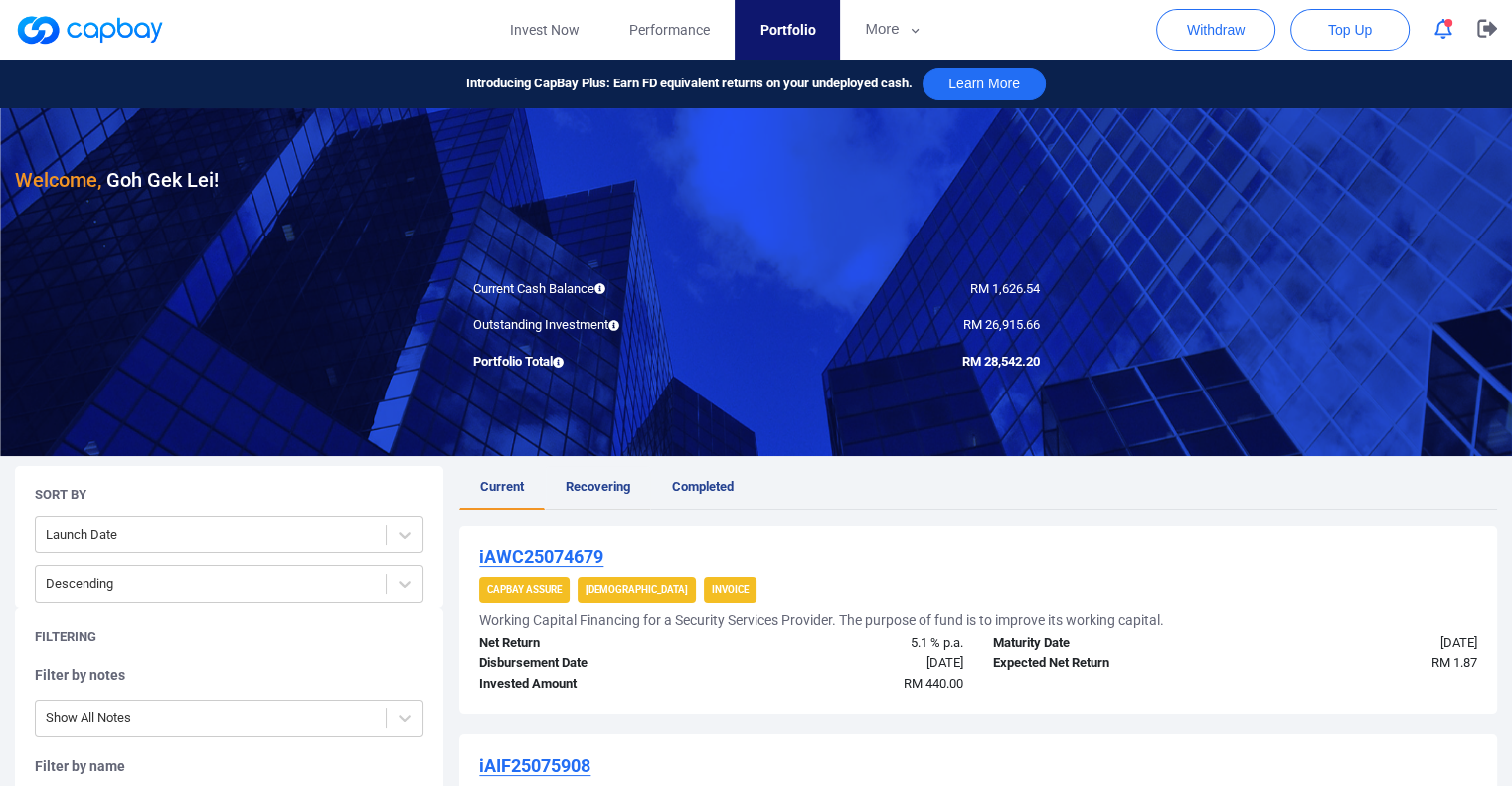 click on "Recovering" at bounding box center [597, 486] 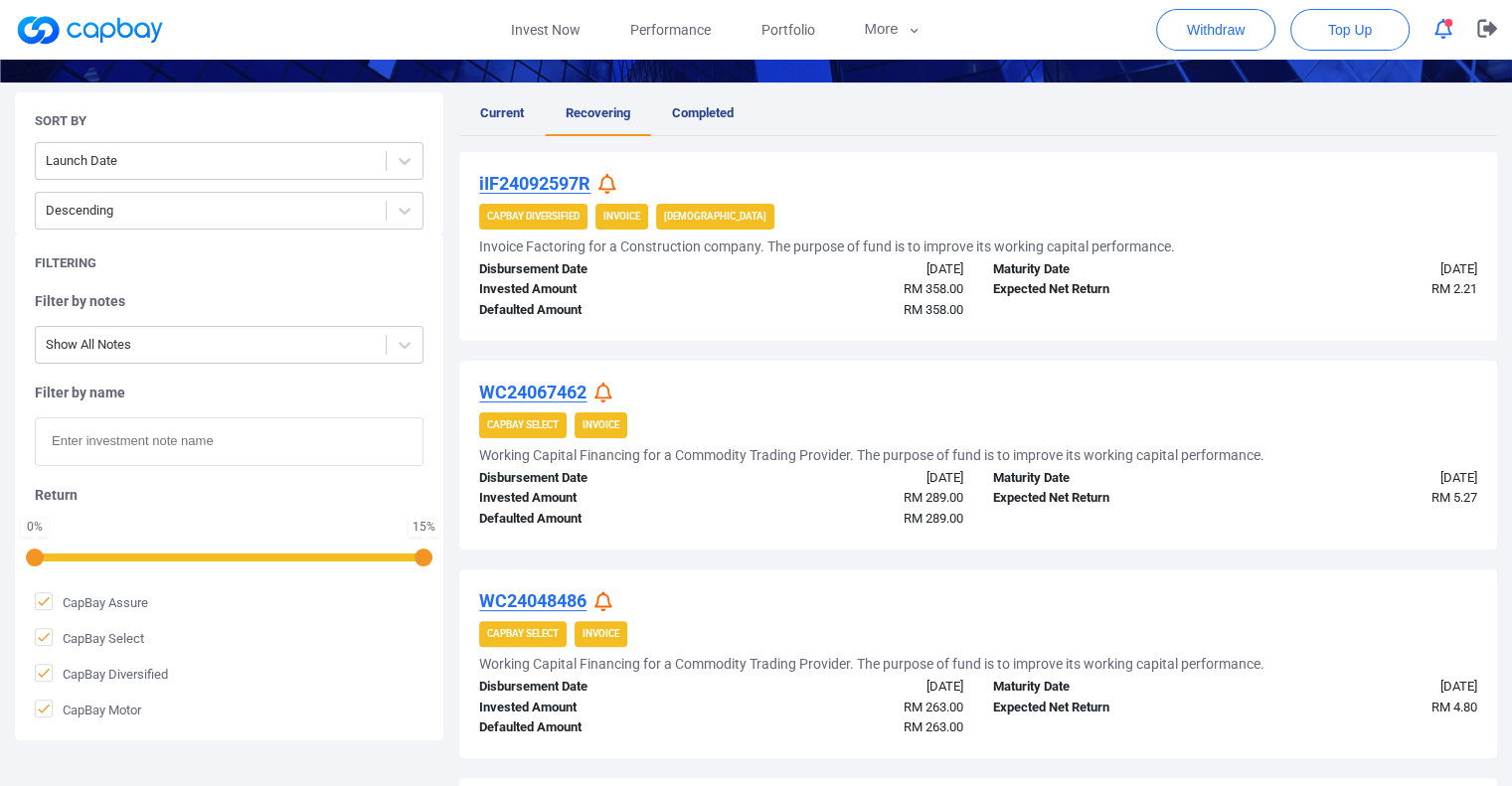 scroll, scrollTop: 150, scrollLeft: 0, axis: vertical 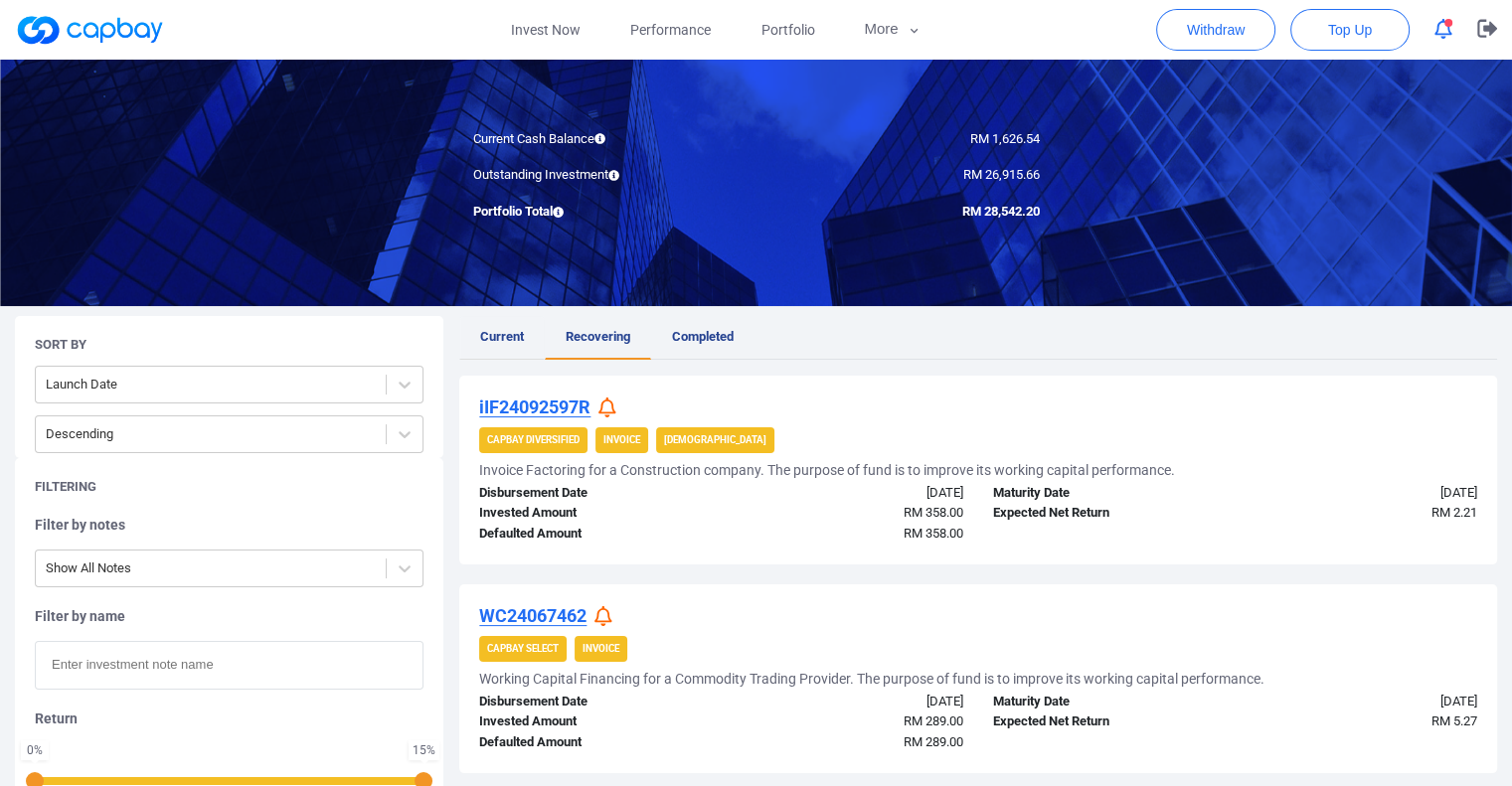 click on "Current" at bounding box center (502, 338) 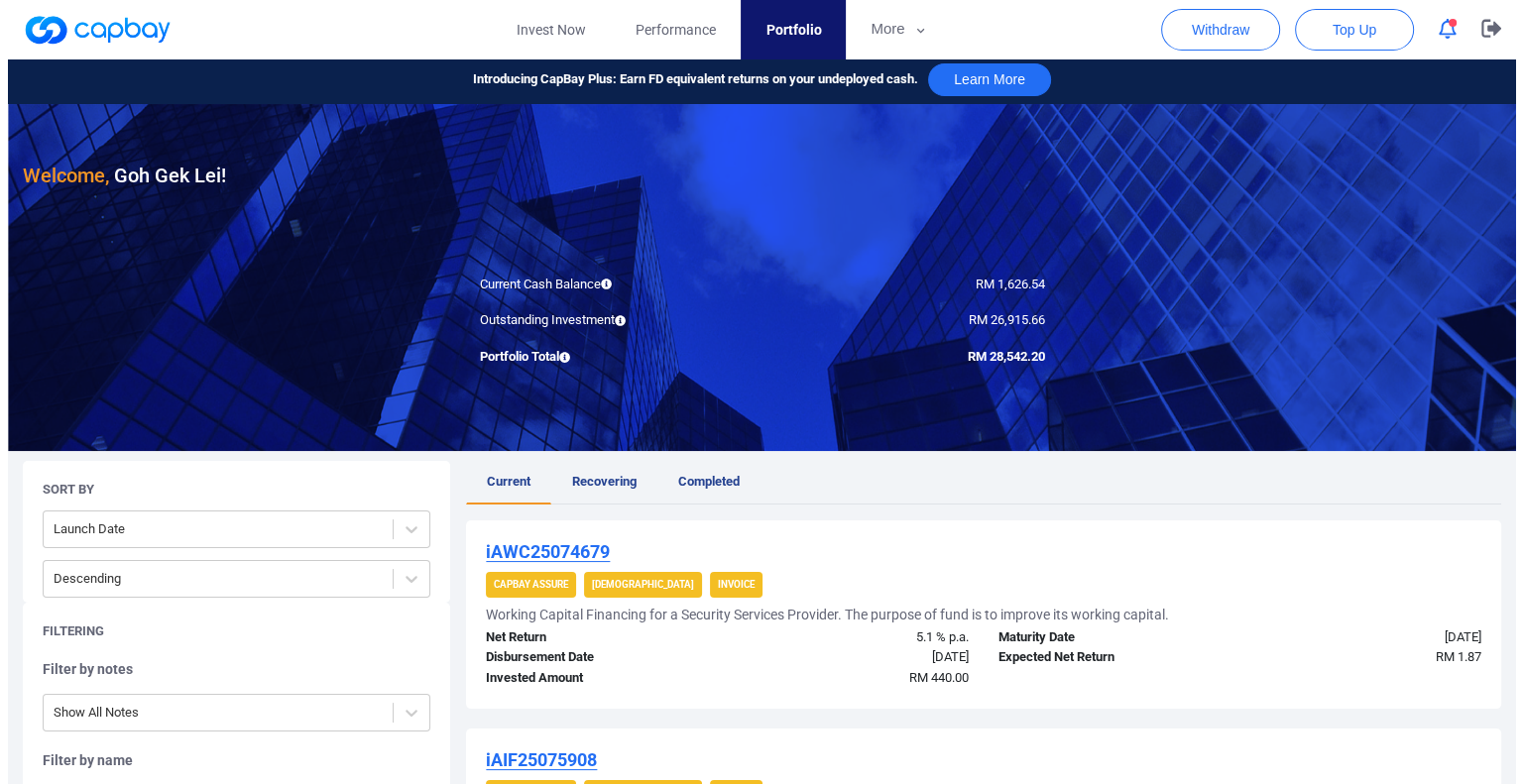 scroll, scrollTop: 0, scrollLeft: 0, axis: both 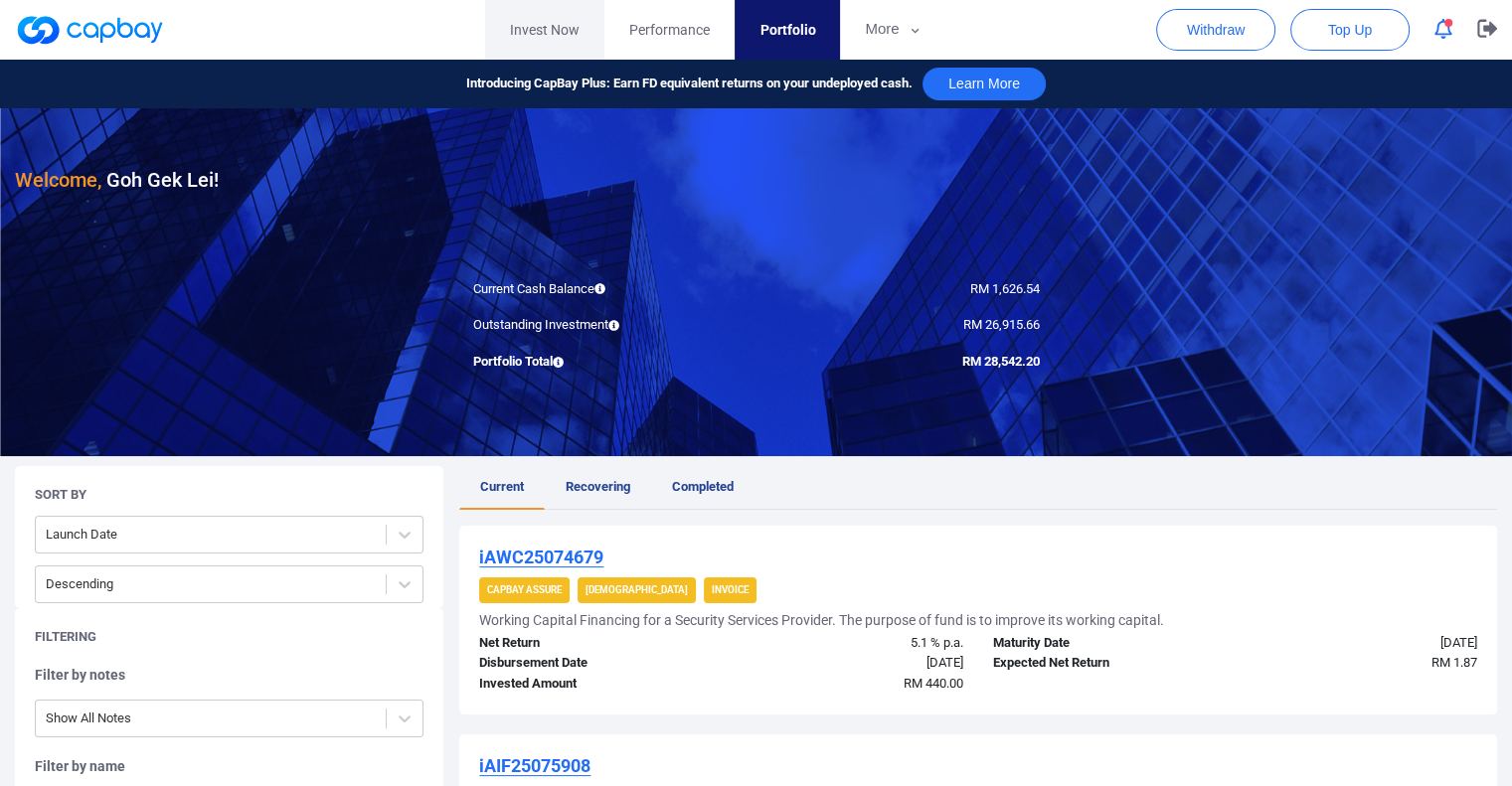 click on "Invest Now" at bounding box center (545, 30) 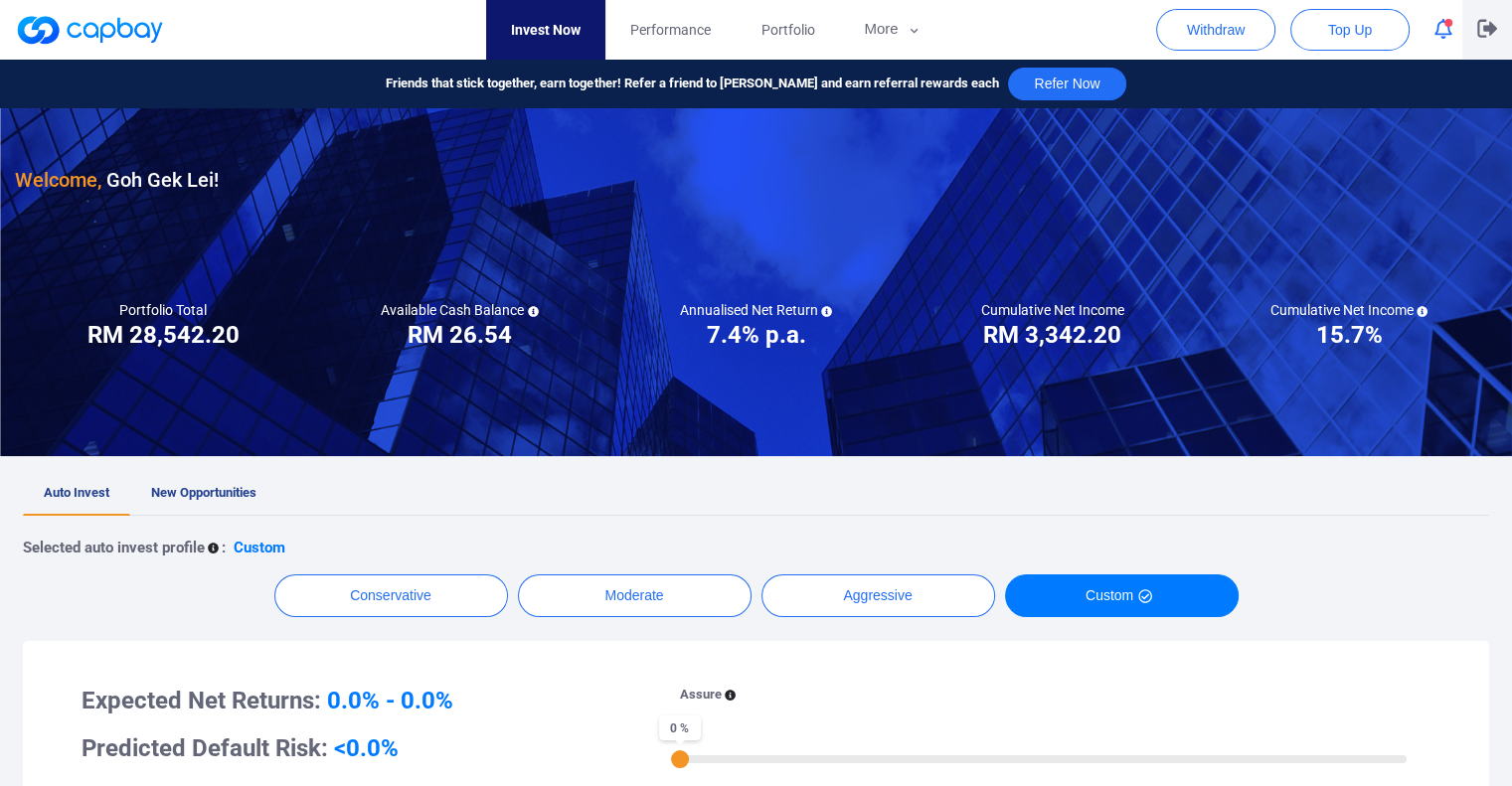 click 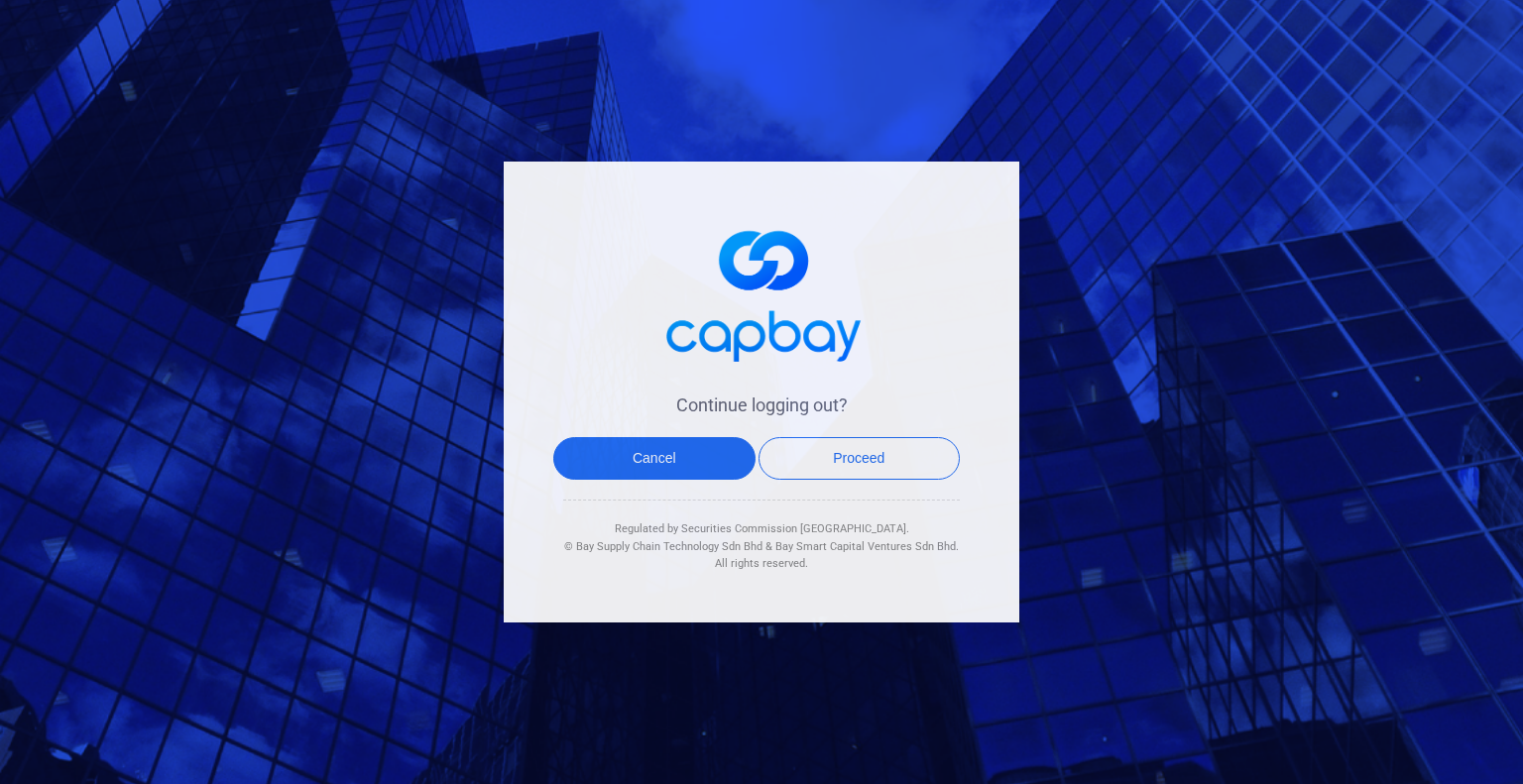 click on "Cancel   Proceed" at bounding box center [757, 468] 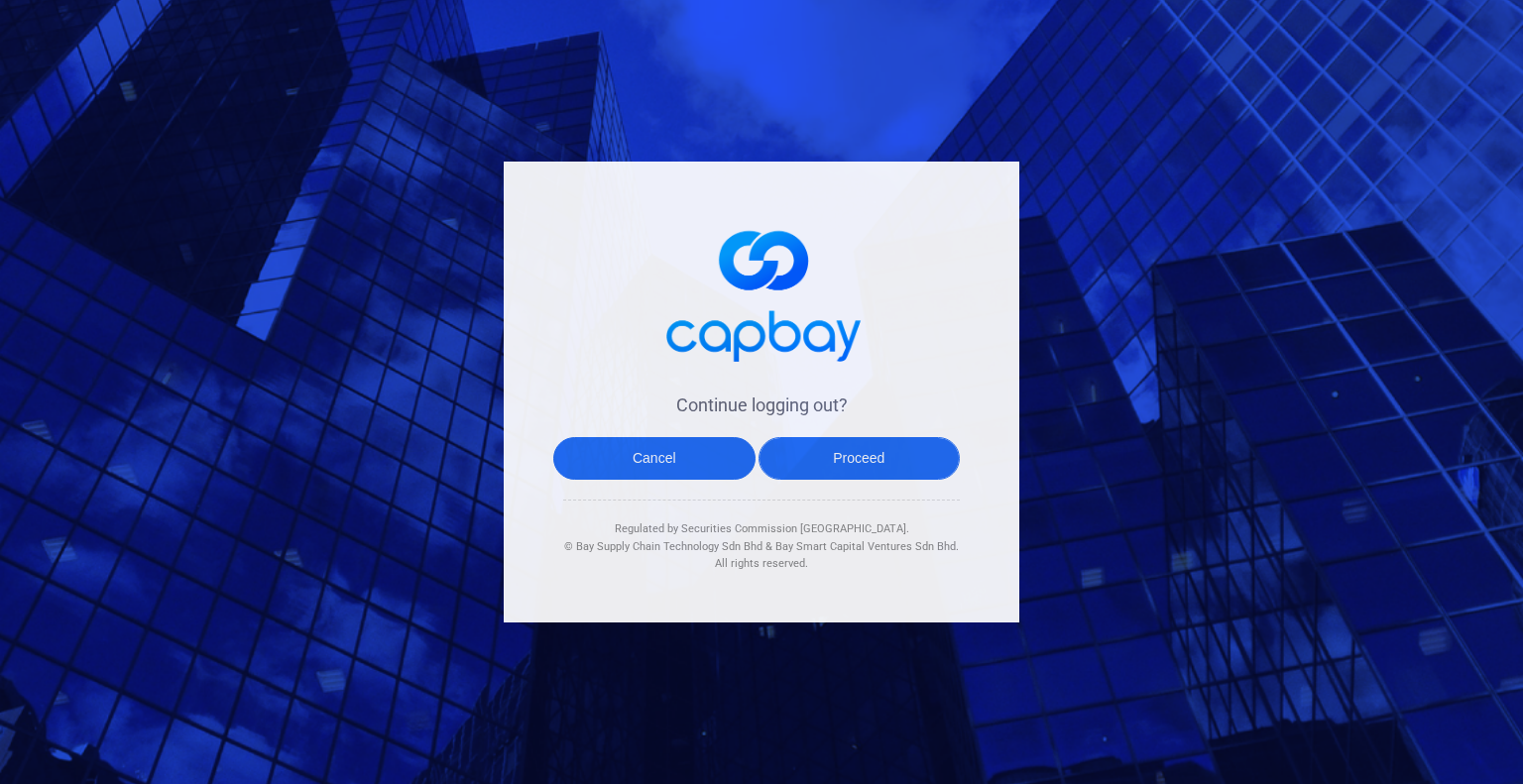 click on "Proceed" at bounding box center (860, 458) 